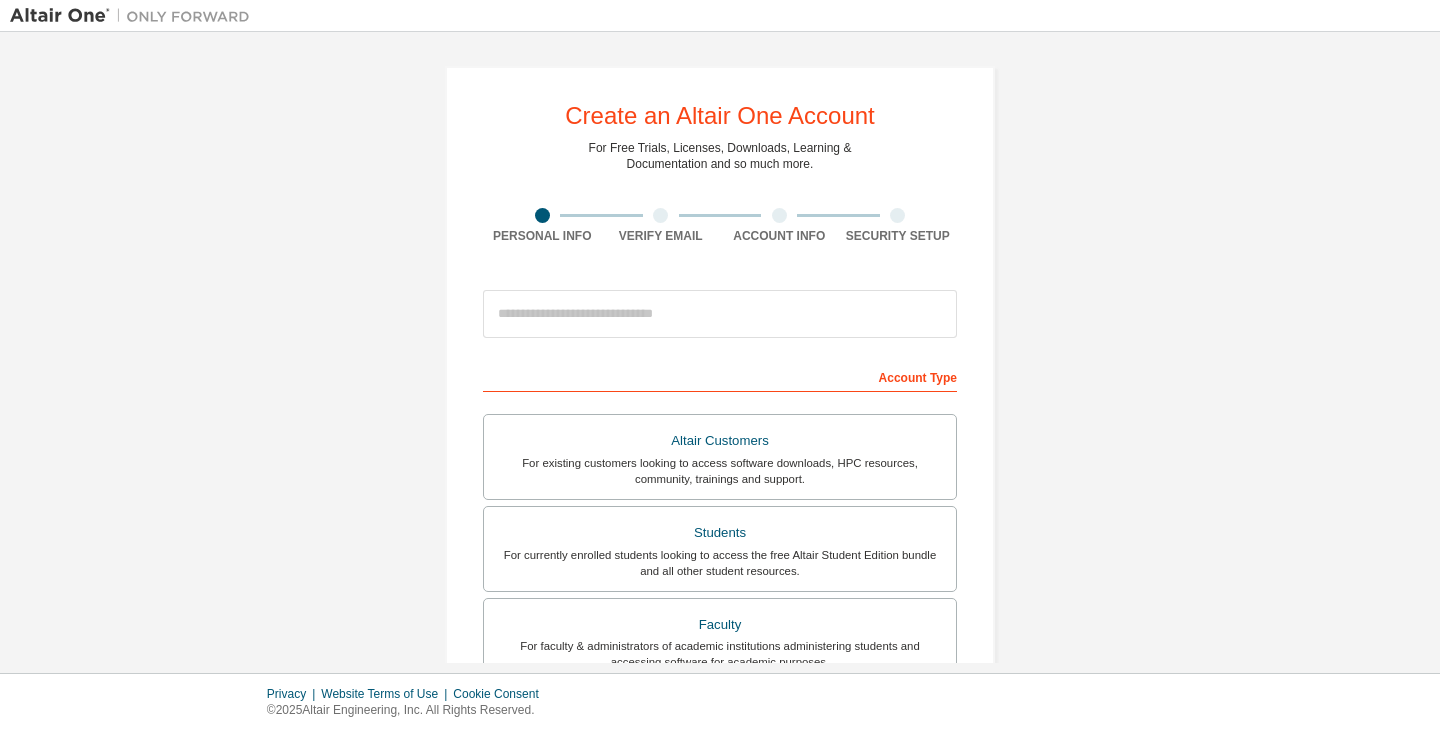 scroll, scrollTop: 0, scrollLeft: 0, axis: both 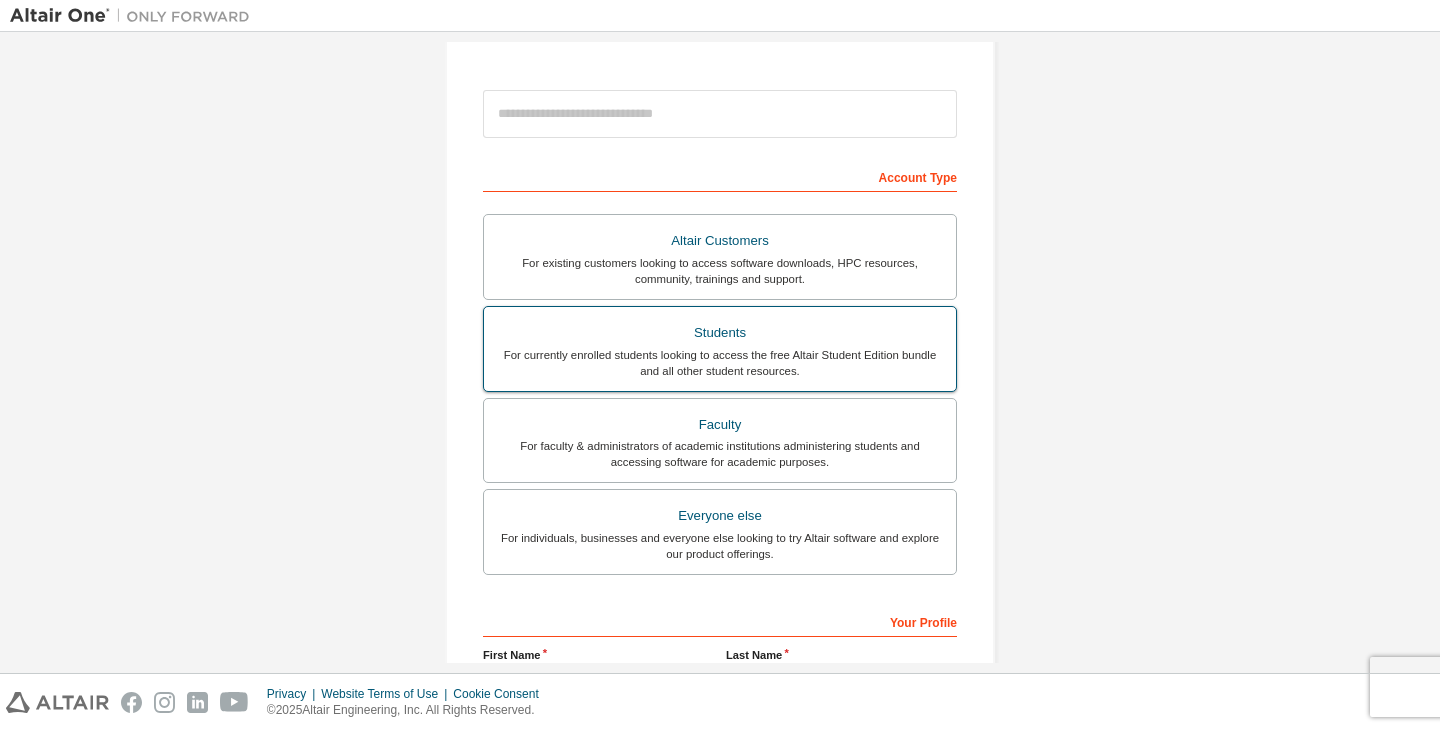 click on "Students" at bounding box center [720, 333] 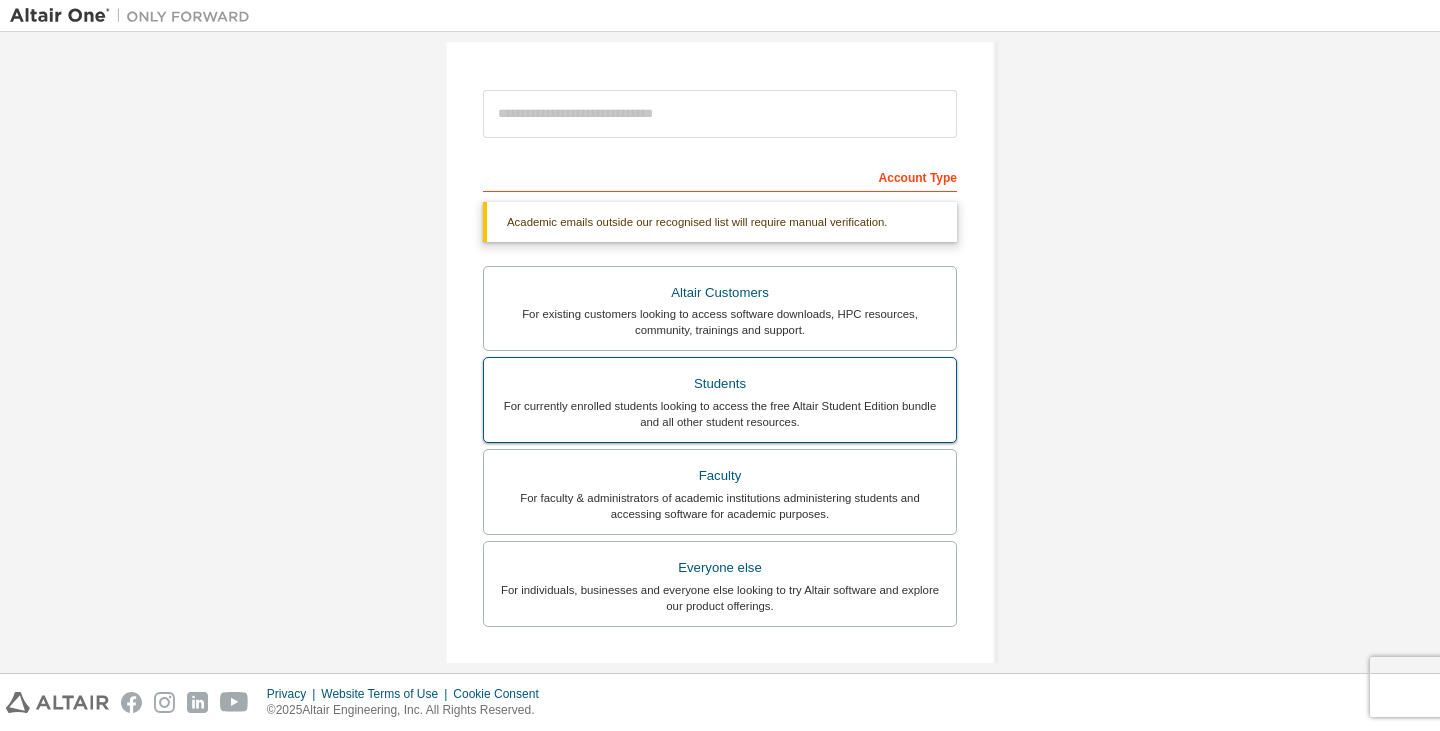 scroll, scrollTop: 490, scrollLeft: 0, axis: vertical 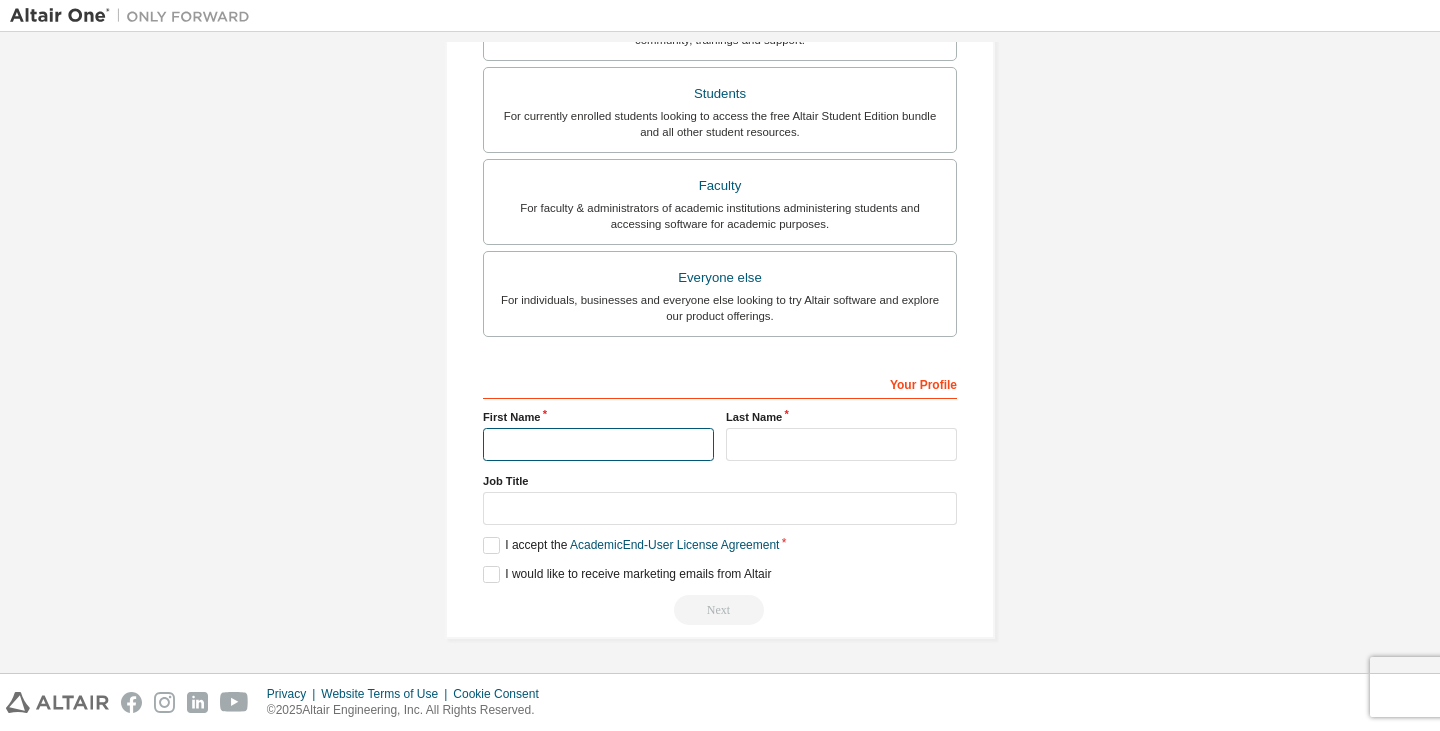 click at bounding box center (598, 444) 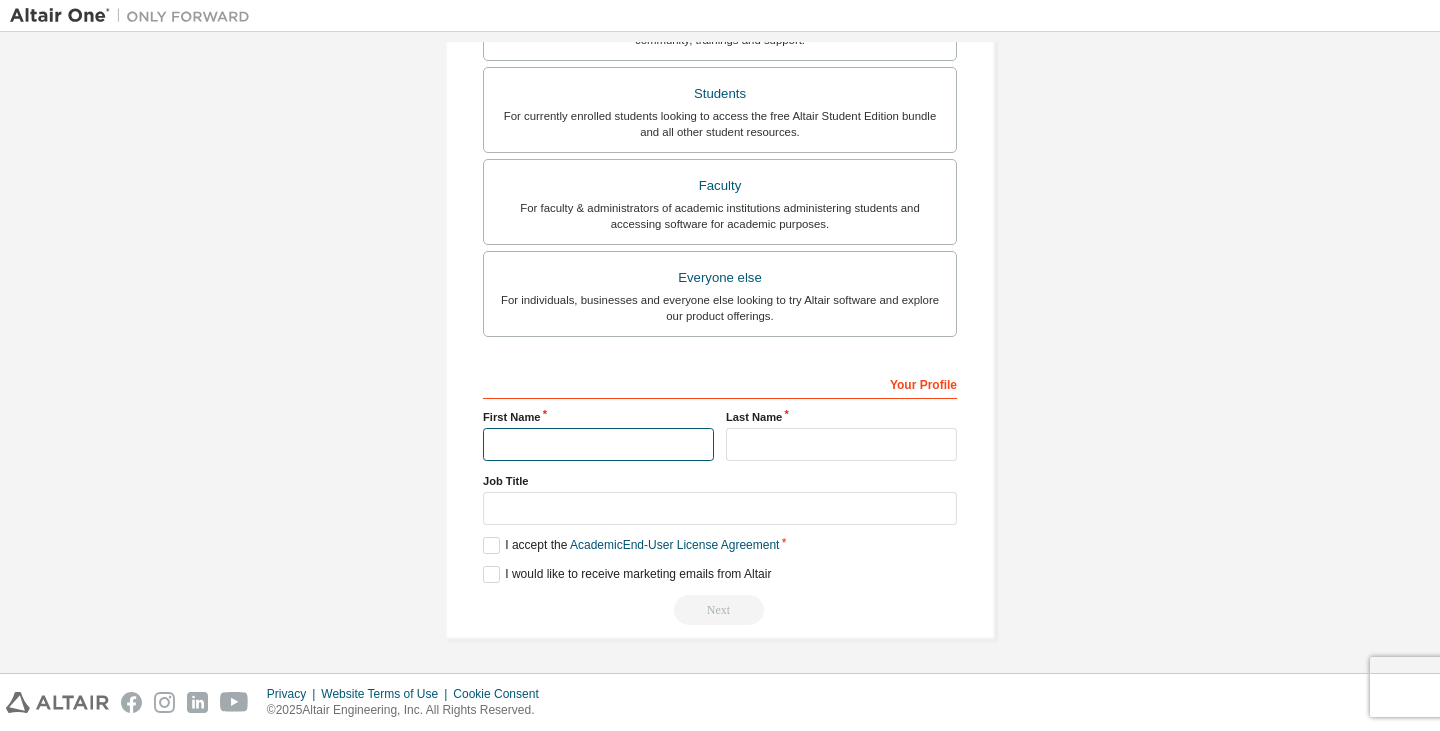 type on "**" 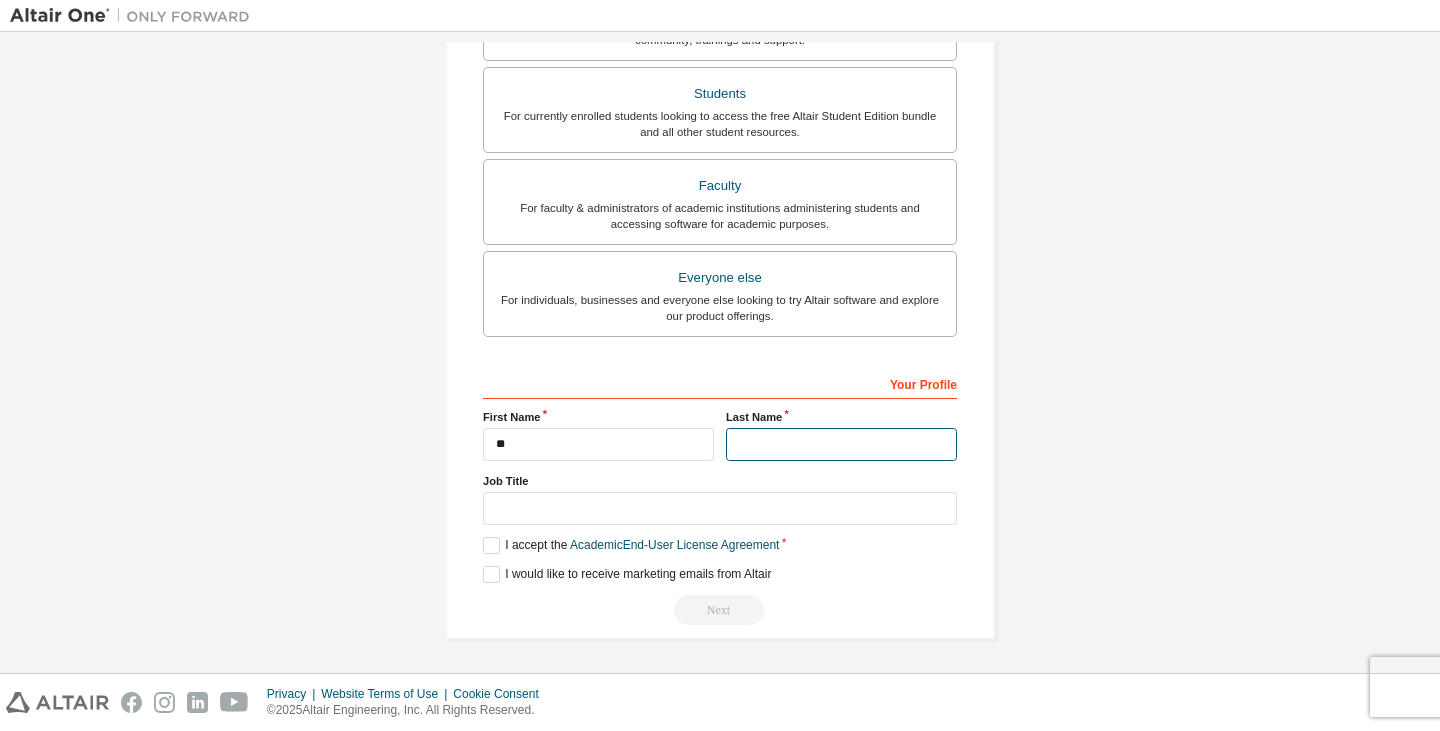 type on "*" 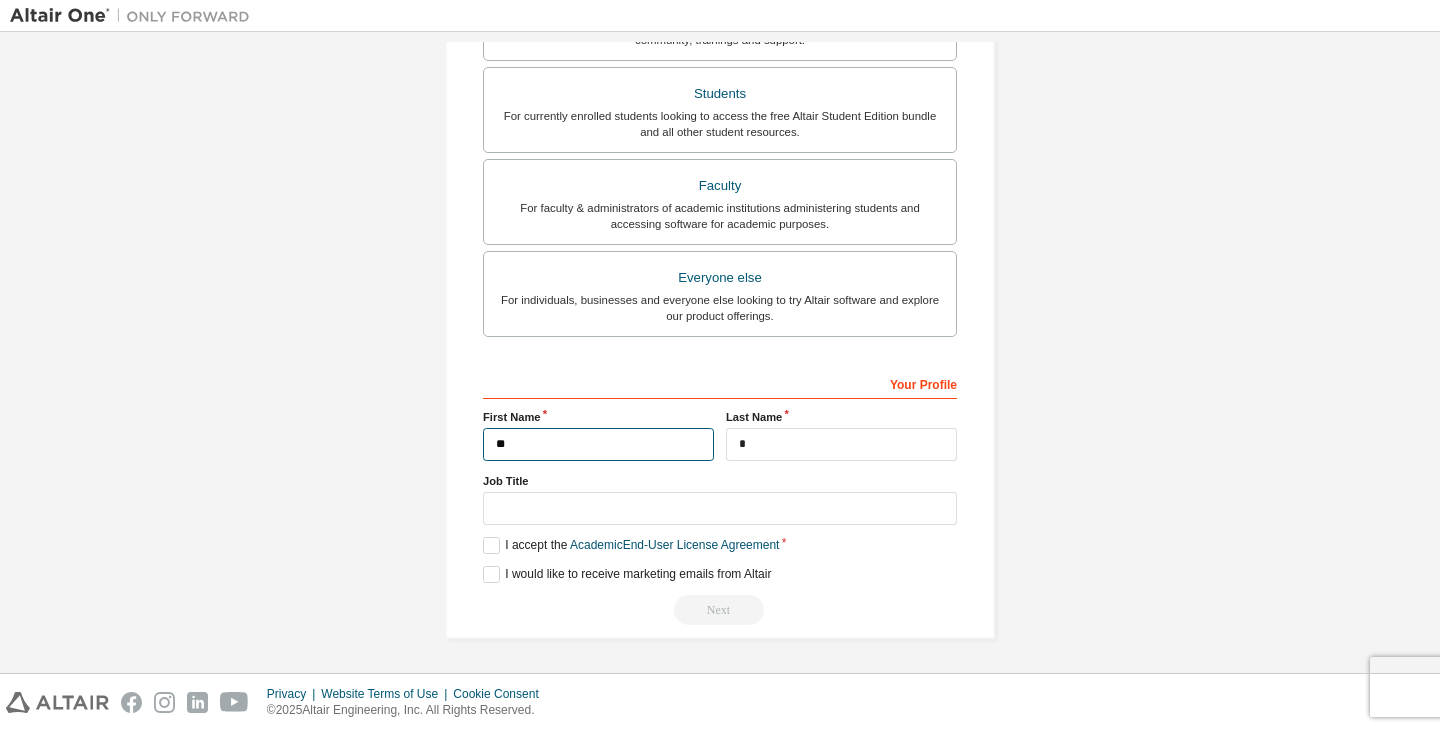 click on "**" at bounding box center (598, 444) 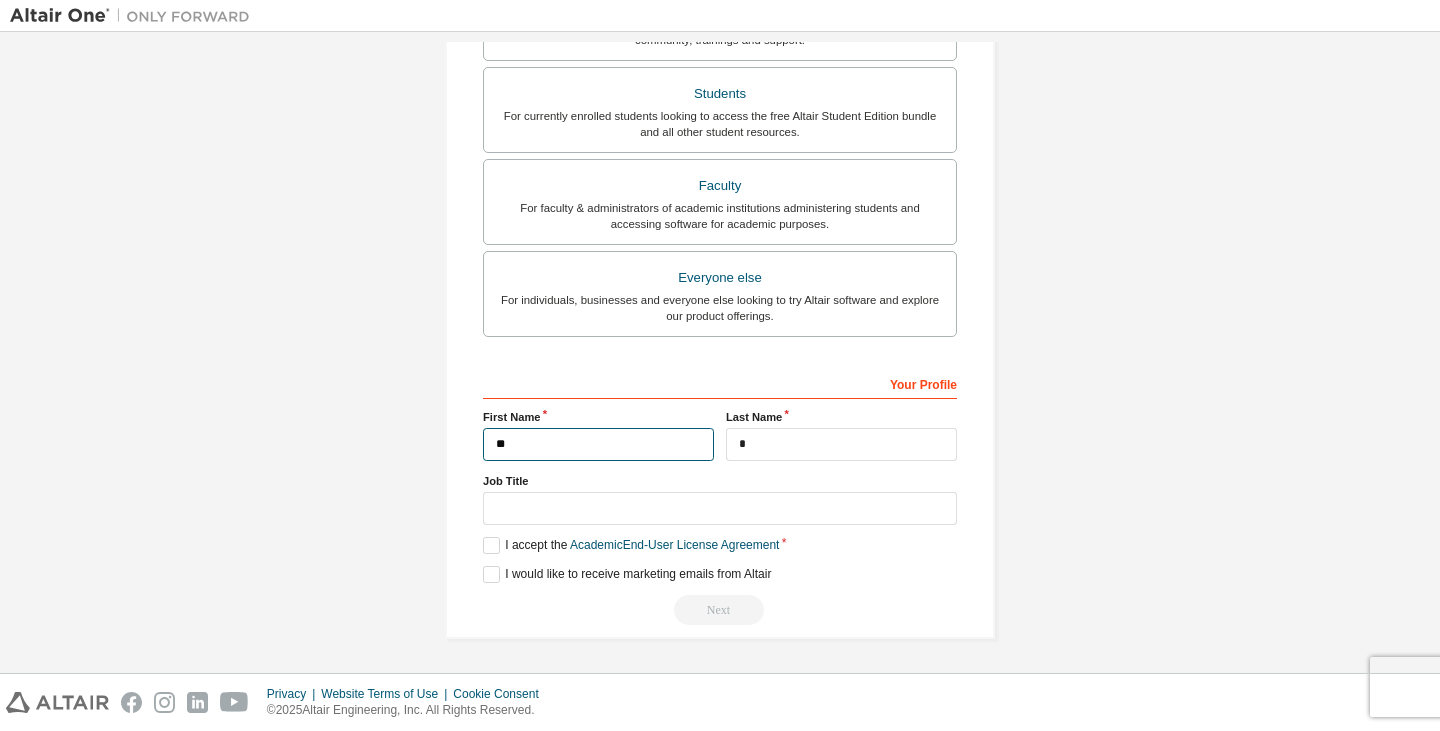 click on "**" at bounding box center [598, 444] 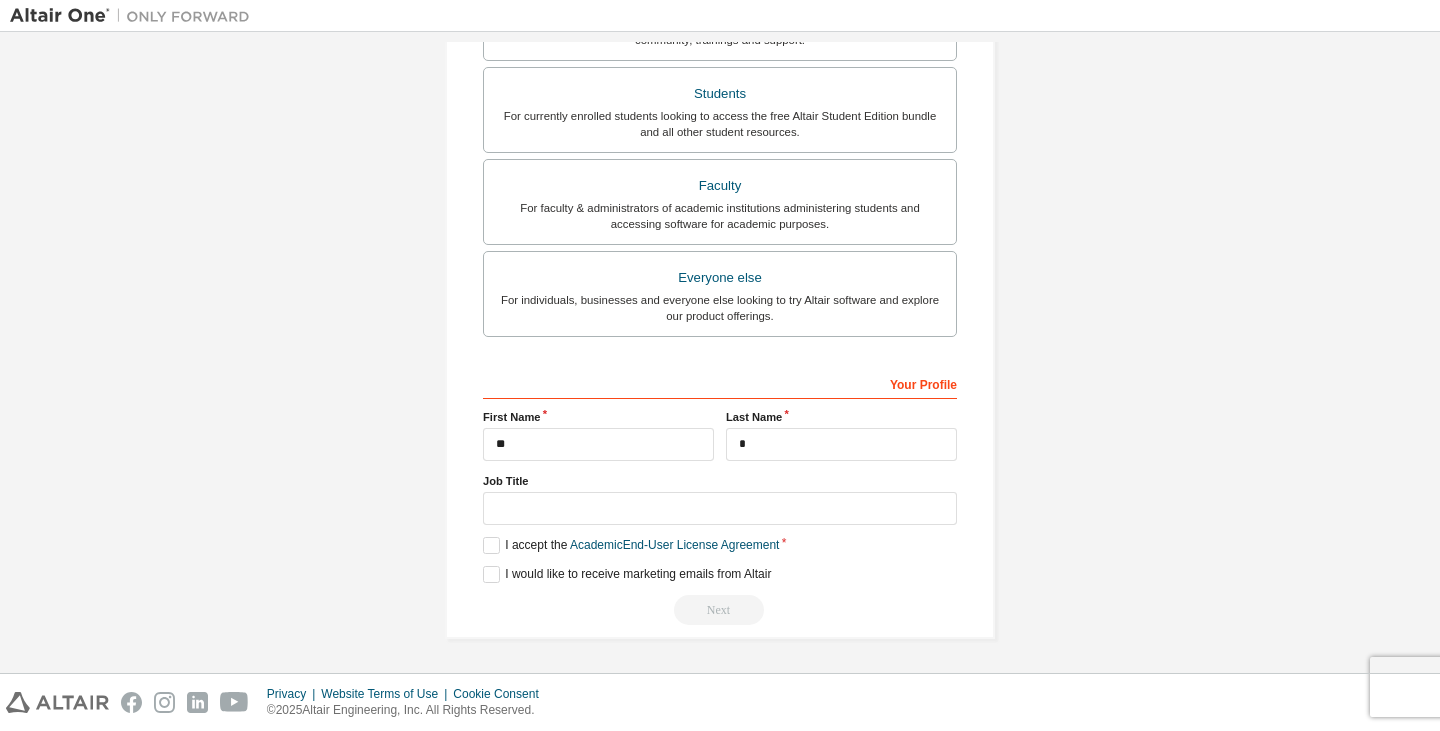 click on "Job Title" at bounding box center (720, 481) 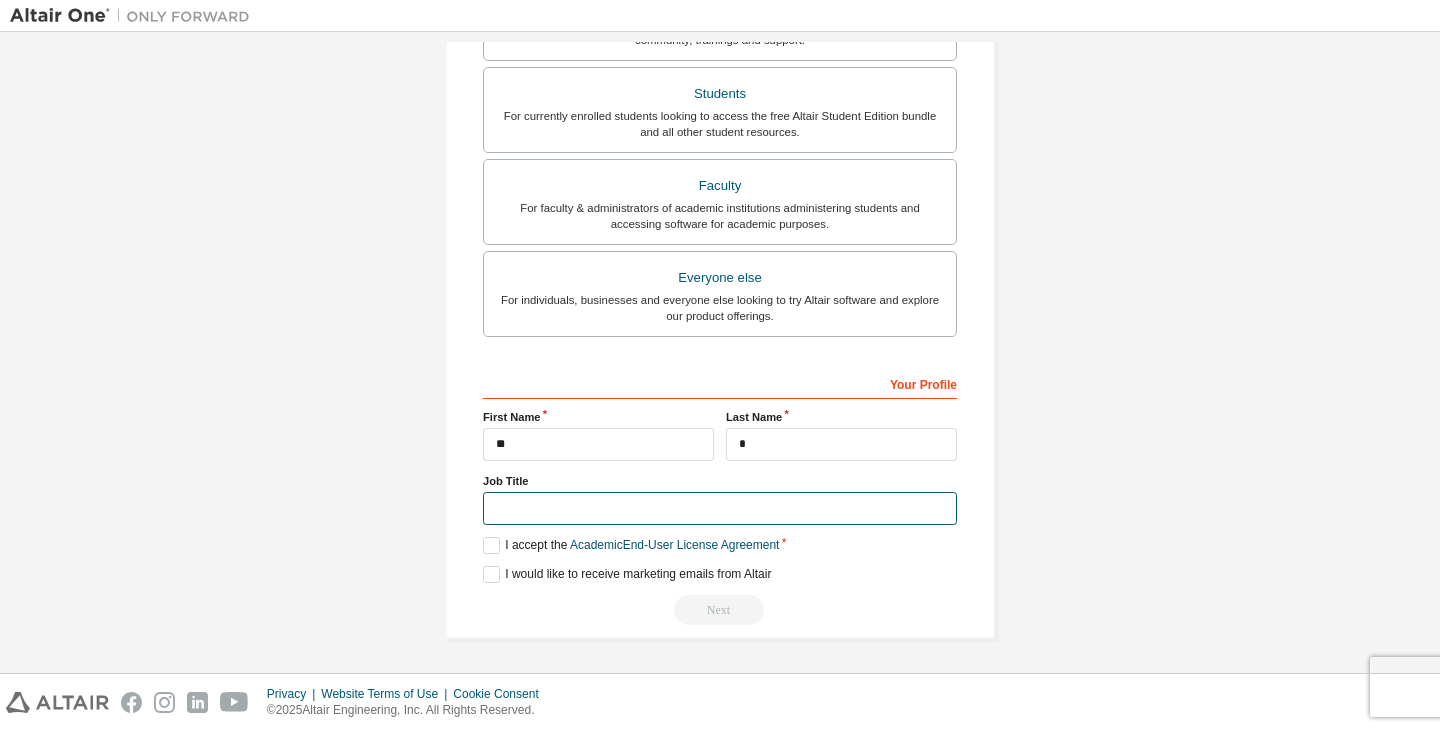 click at bounding box center [720, 508] 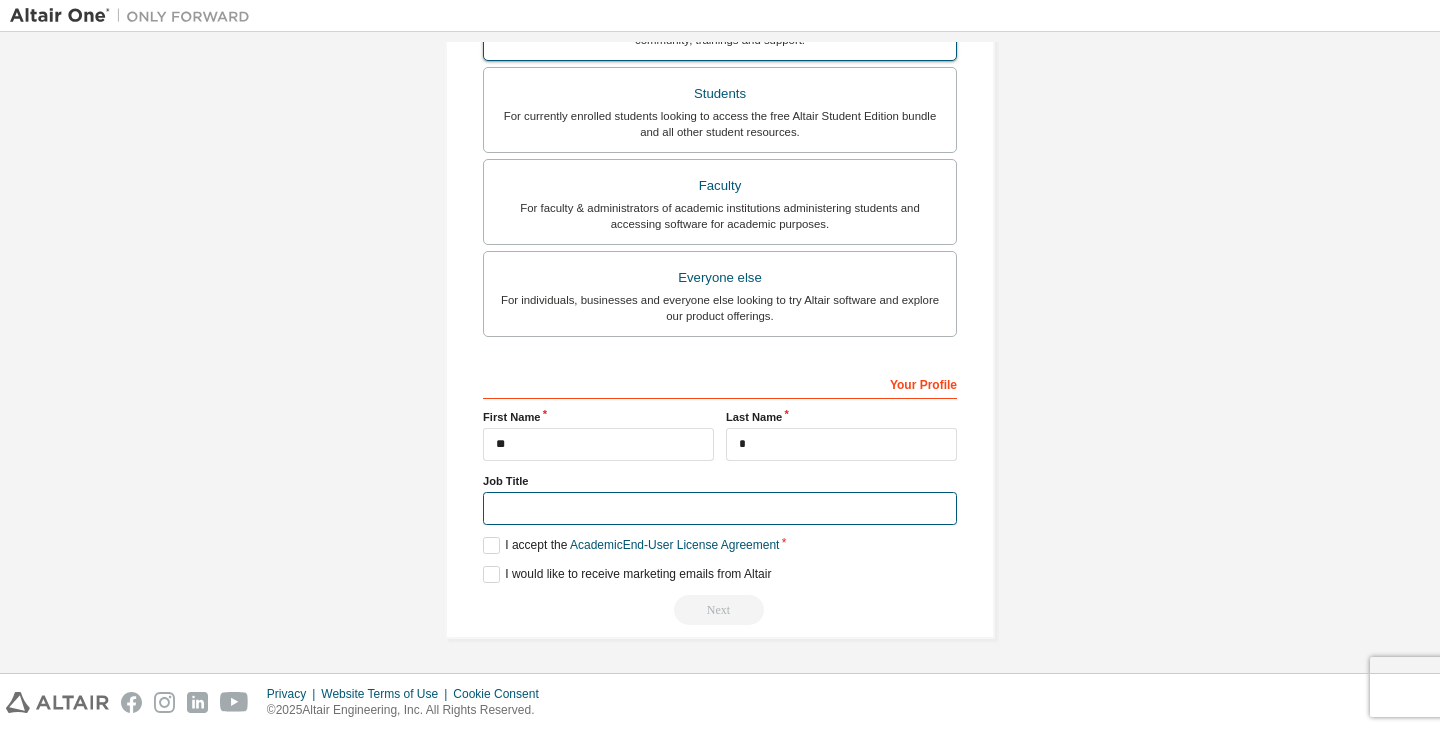 scroll, scrollTop: 0, scrollLeft: 0, axis: both 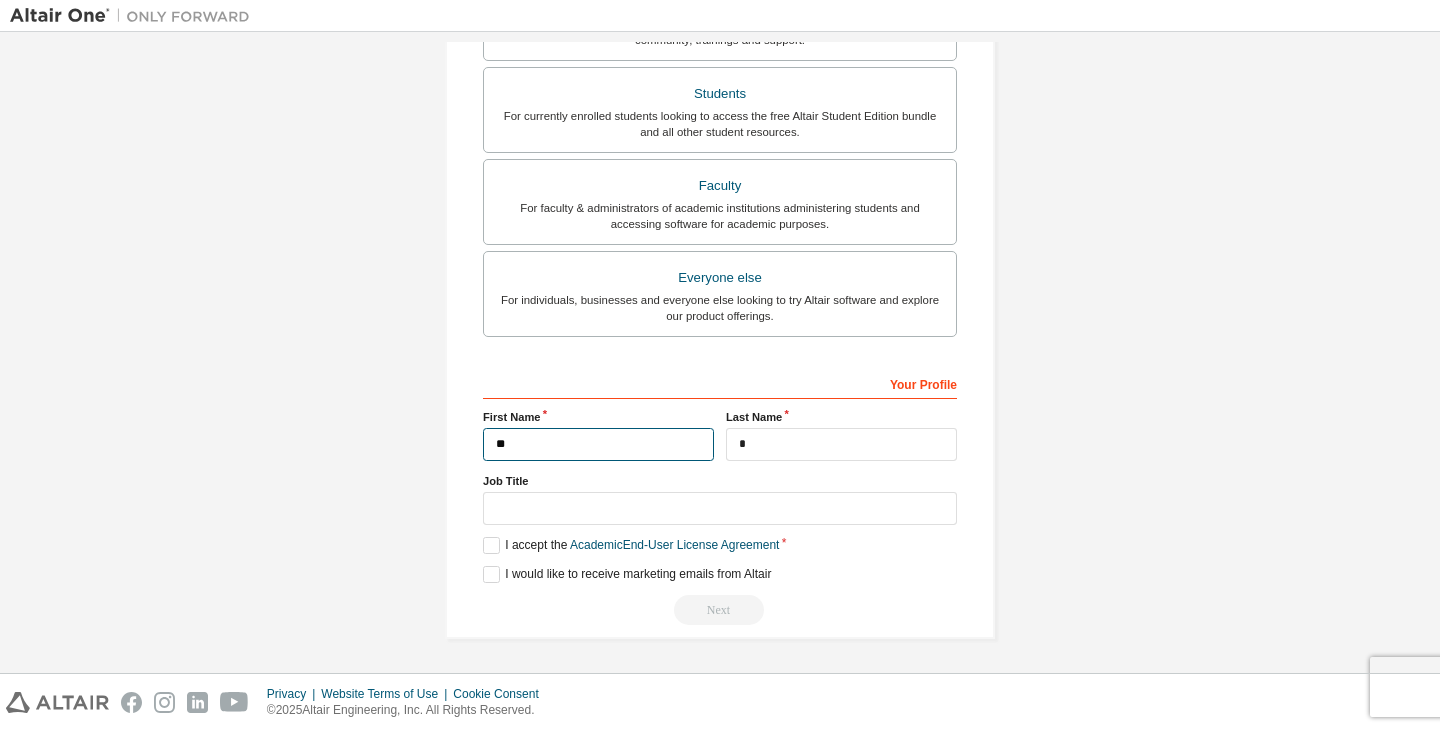 click on "**" at bounding box center [598, 444] 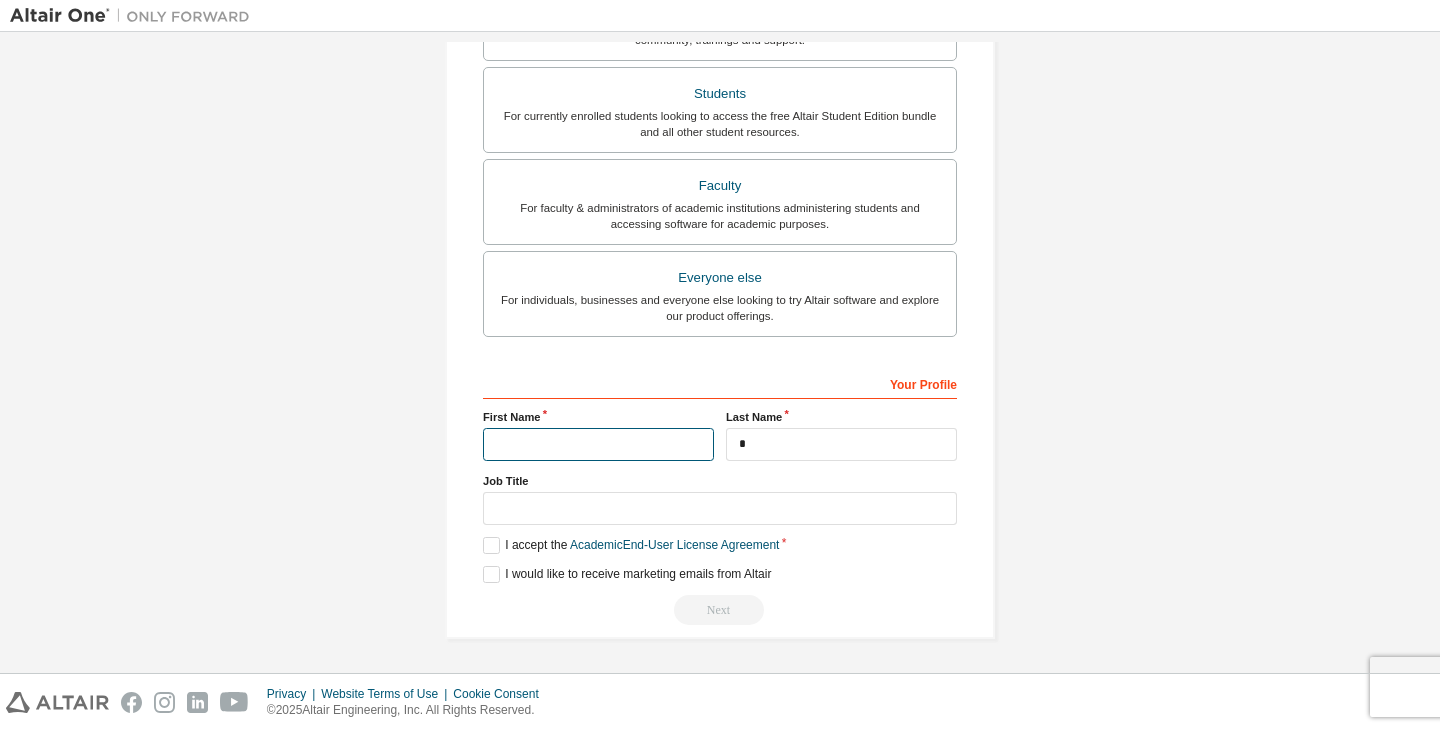 type on "*" 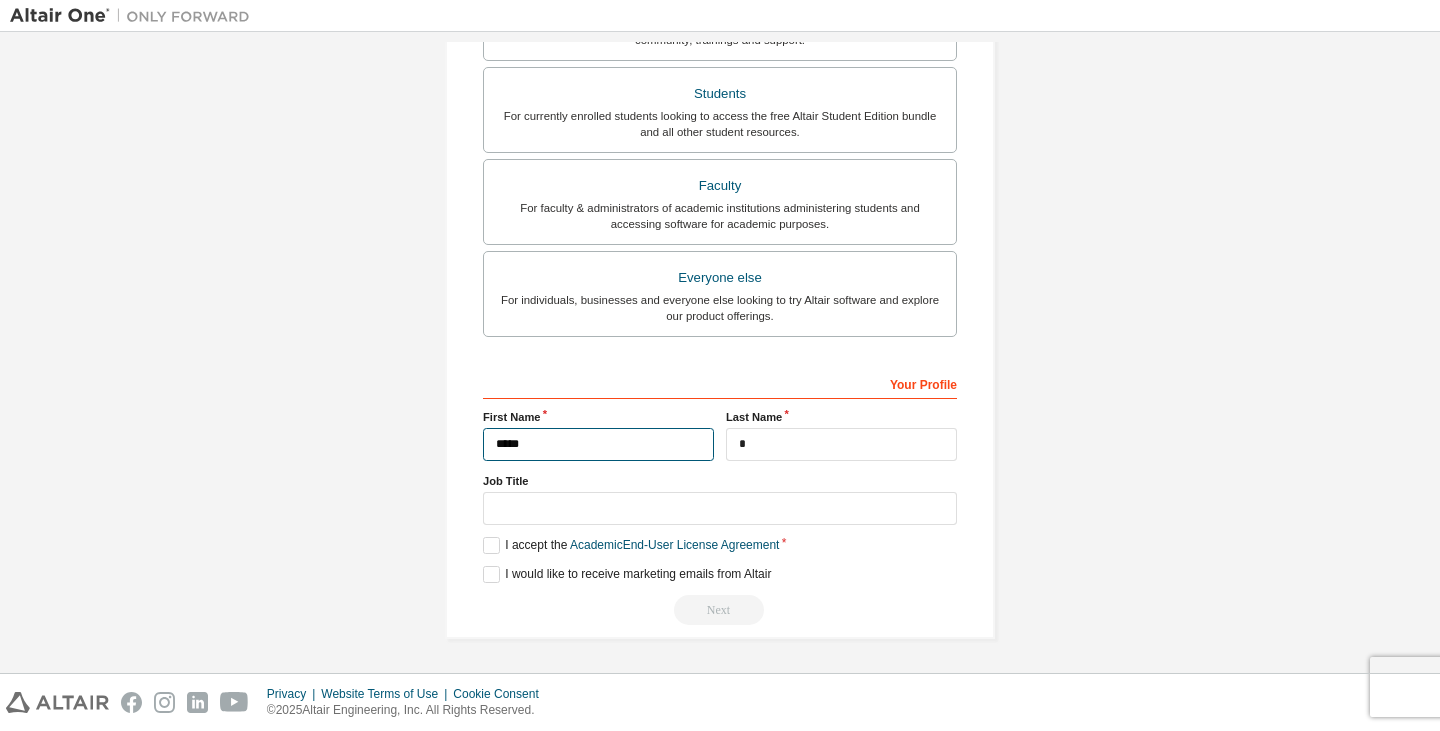 type on "*****" 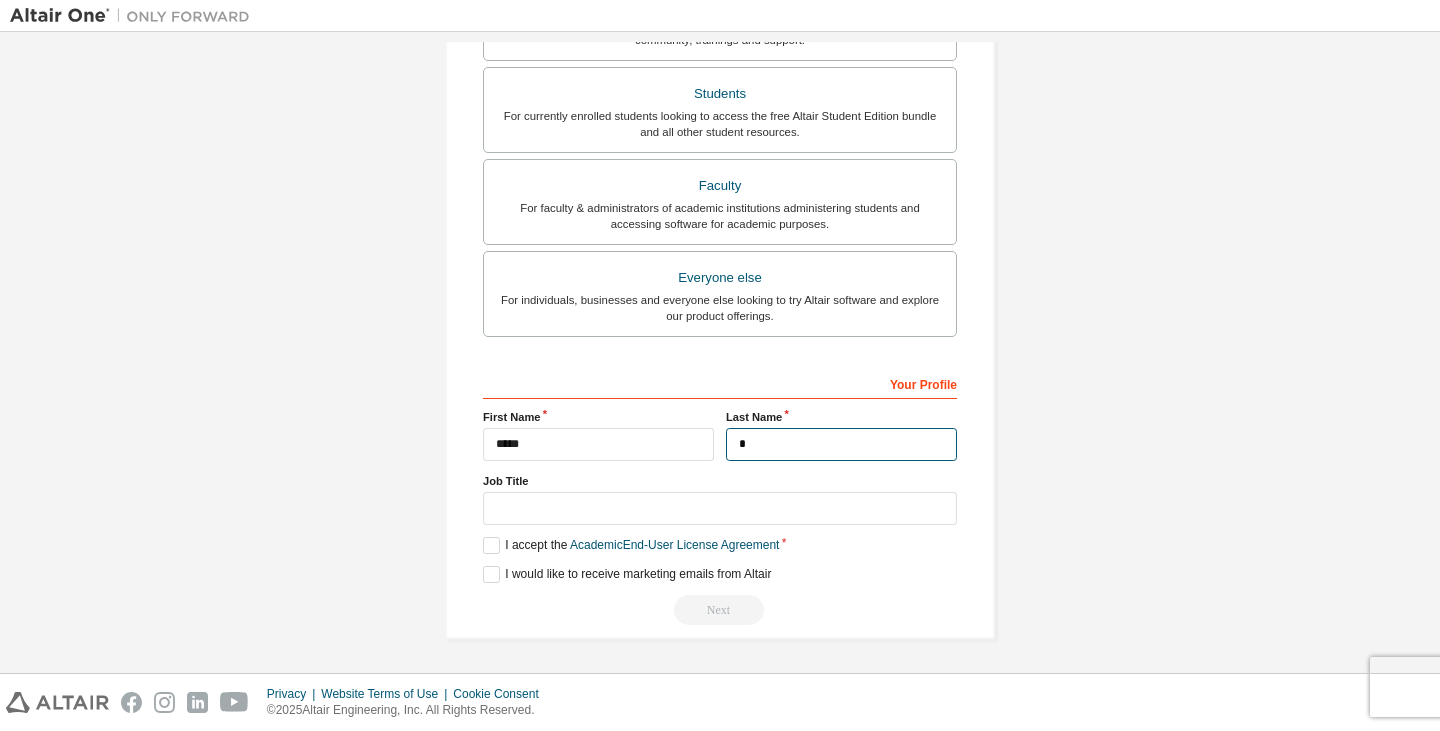 type on "*" 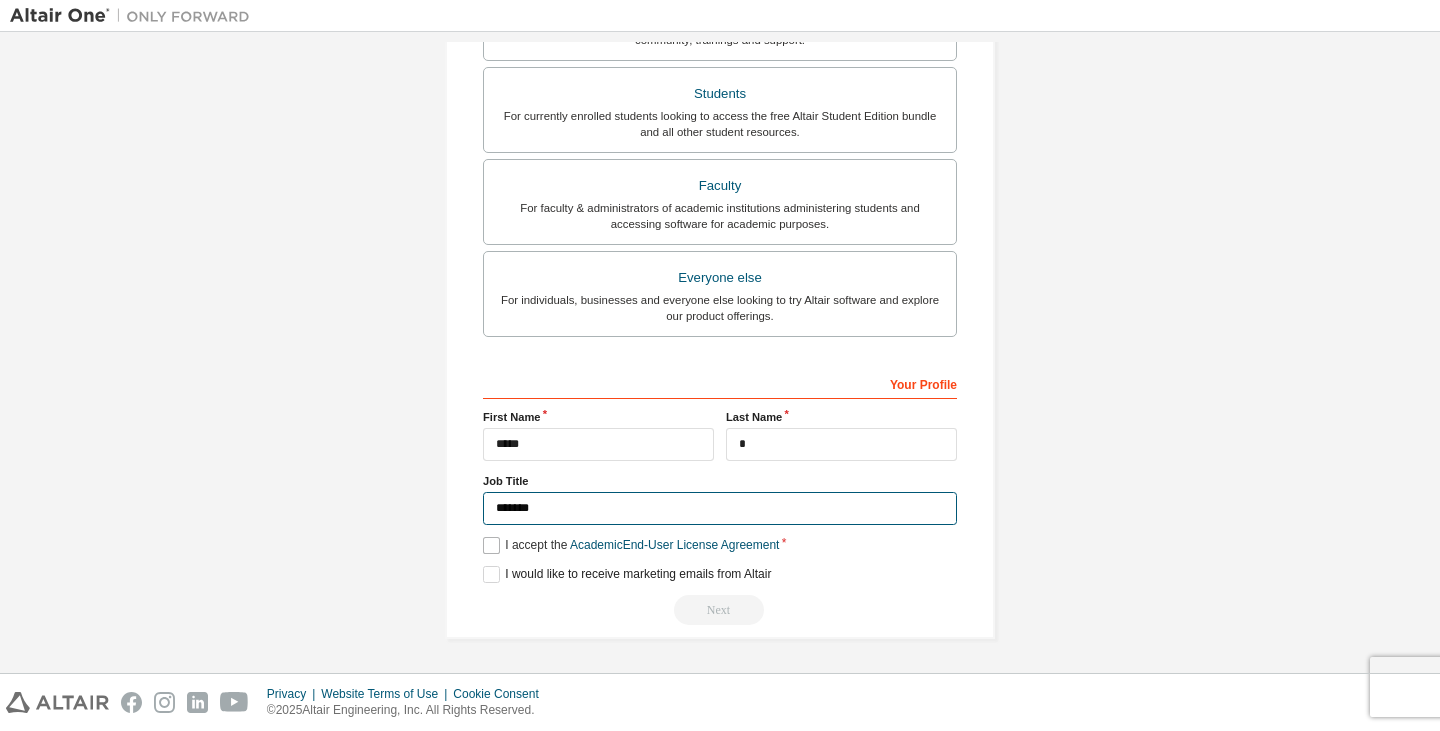 type on "*******" 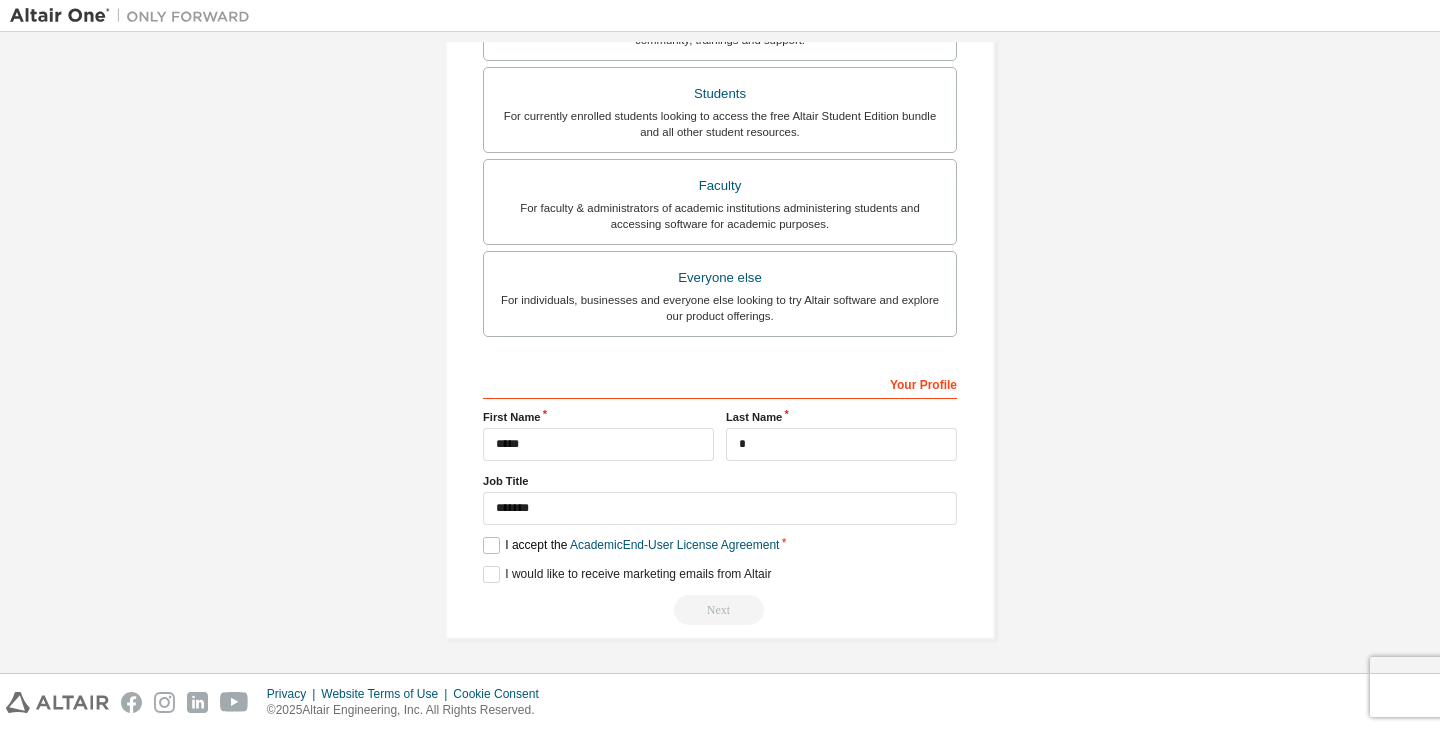 click on "I accept the   Academic   End-User License Agreement" at bounding box center (631, 545) 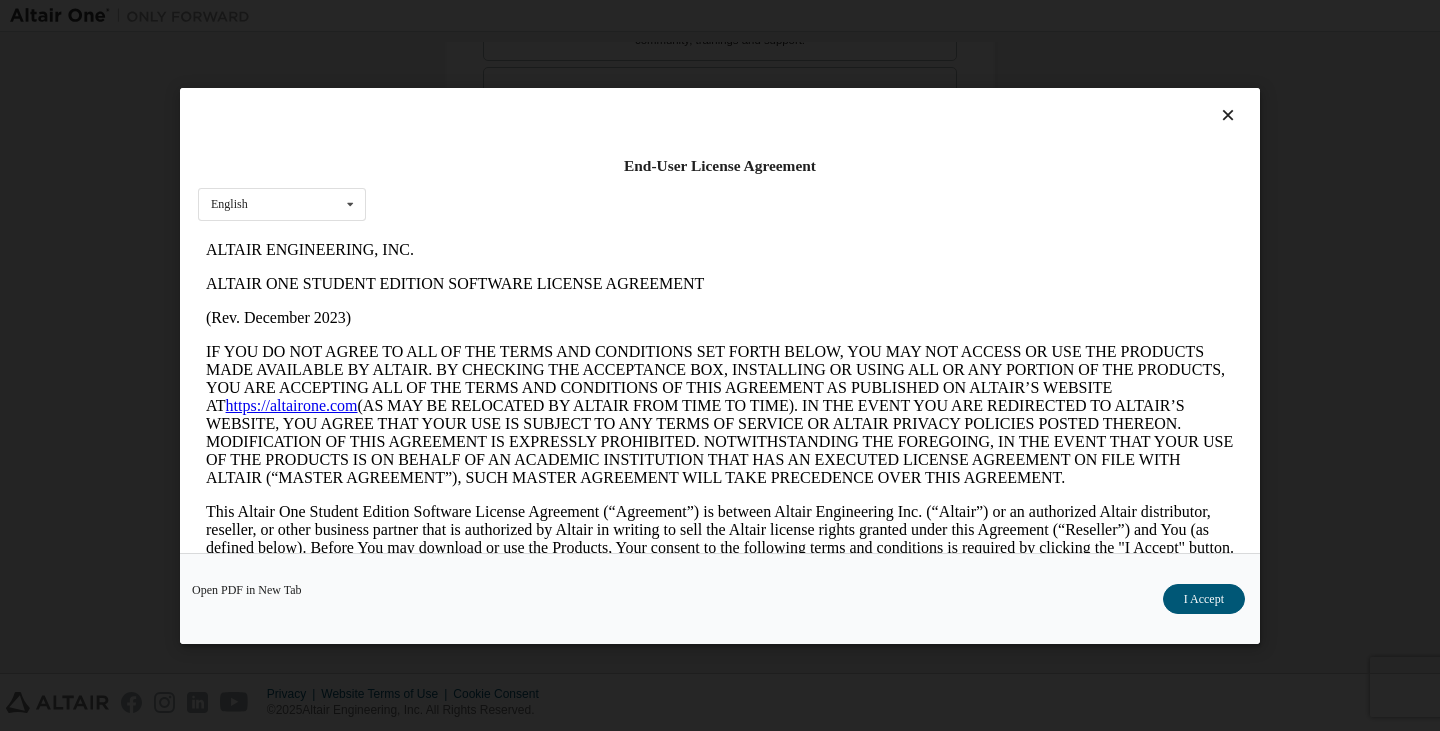 scroll, scrollTop: 0, scrollLeft: 0, axis: both 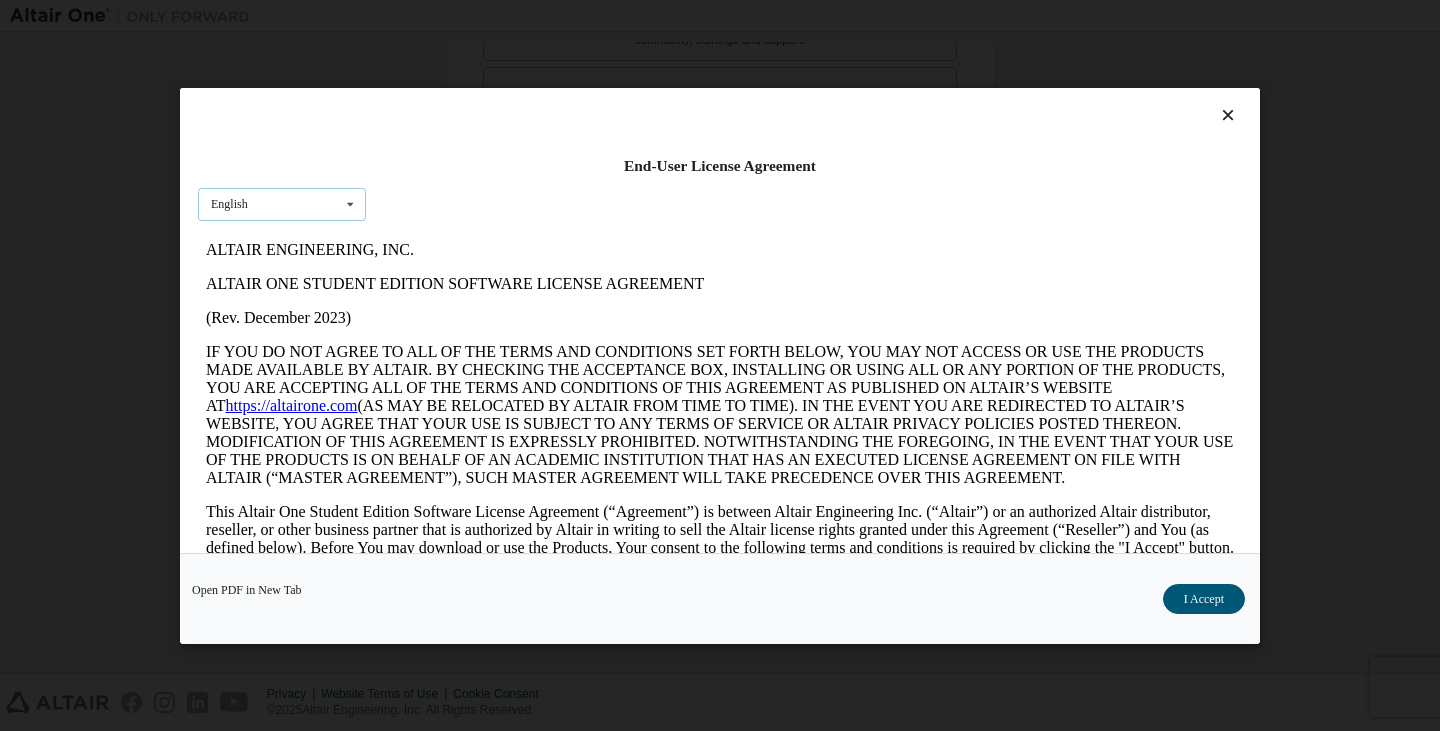 click at bounding box center (350, 203) 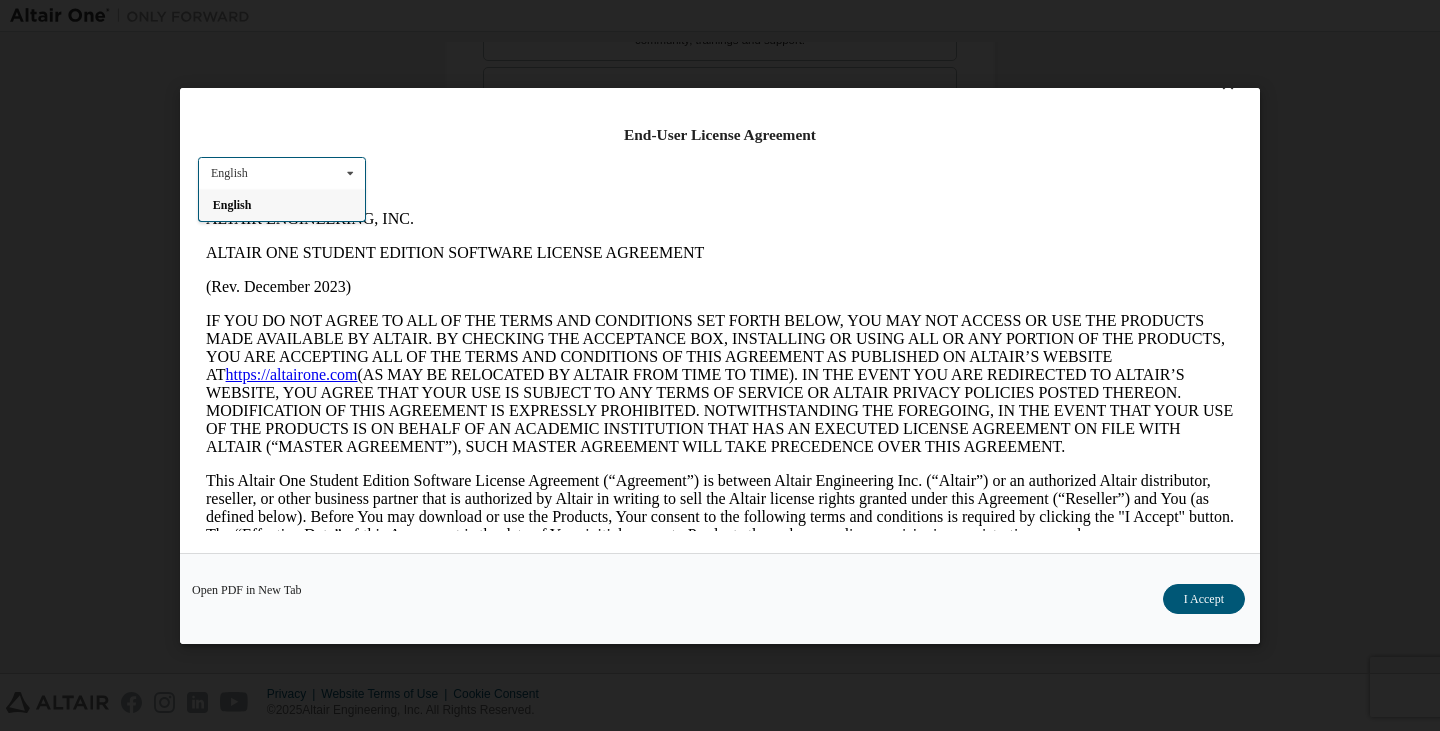 scroll, scrollTop: 0, scrollLeft: 0, axis: both 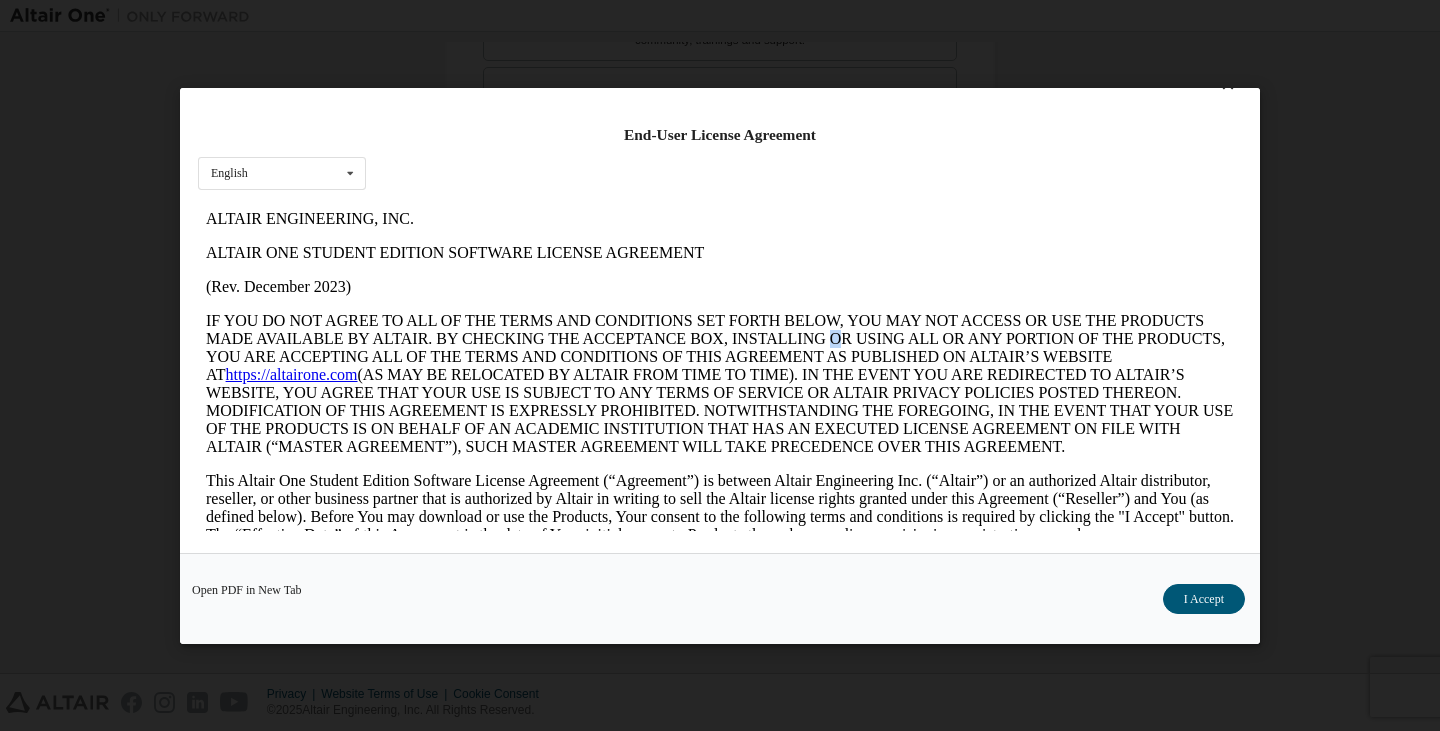 drag, startPoint x: 804, startPoint y: 371, endPoint x: 890, endPoint y: 403, distance: 91.76056 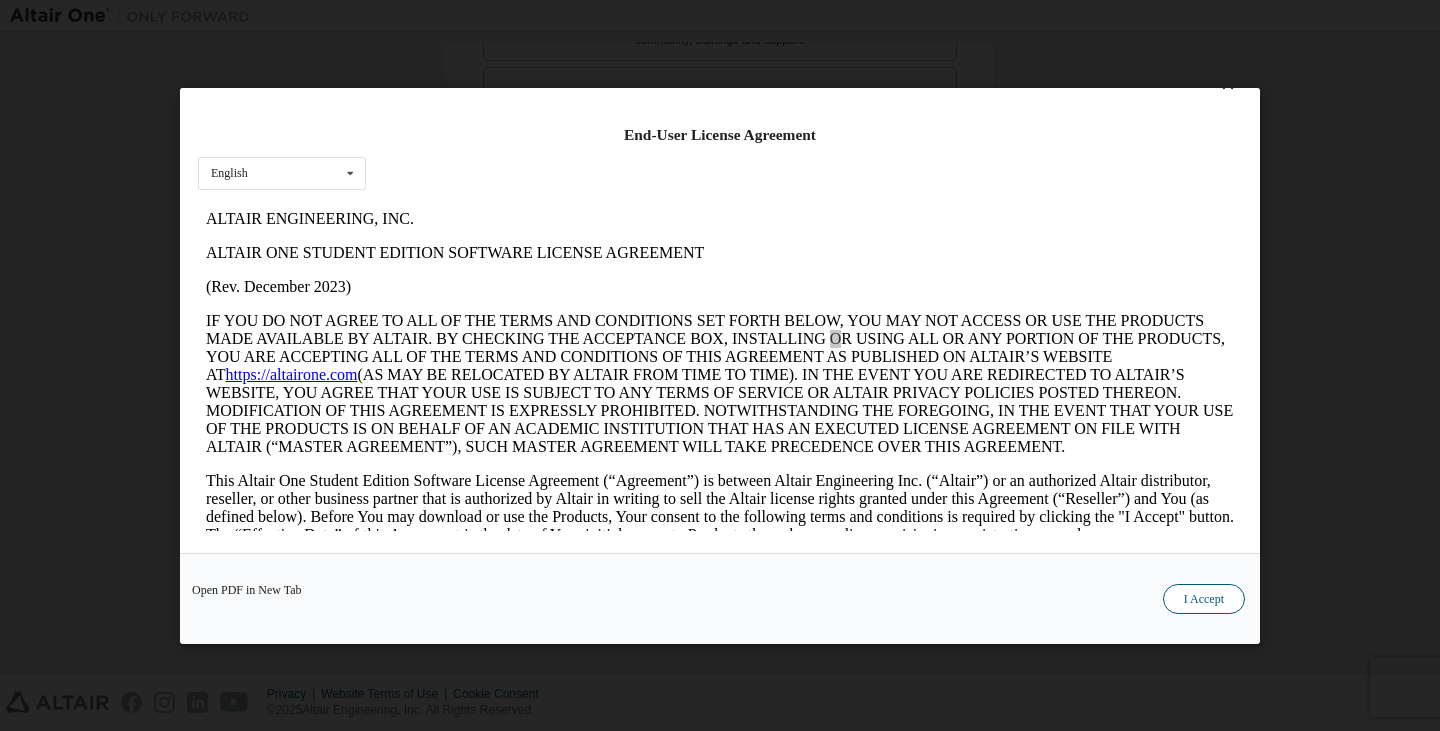 click on "I Accept" at bounding box center [1204, 598] 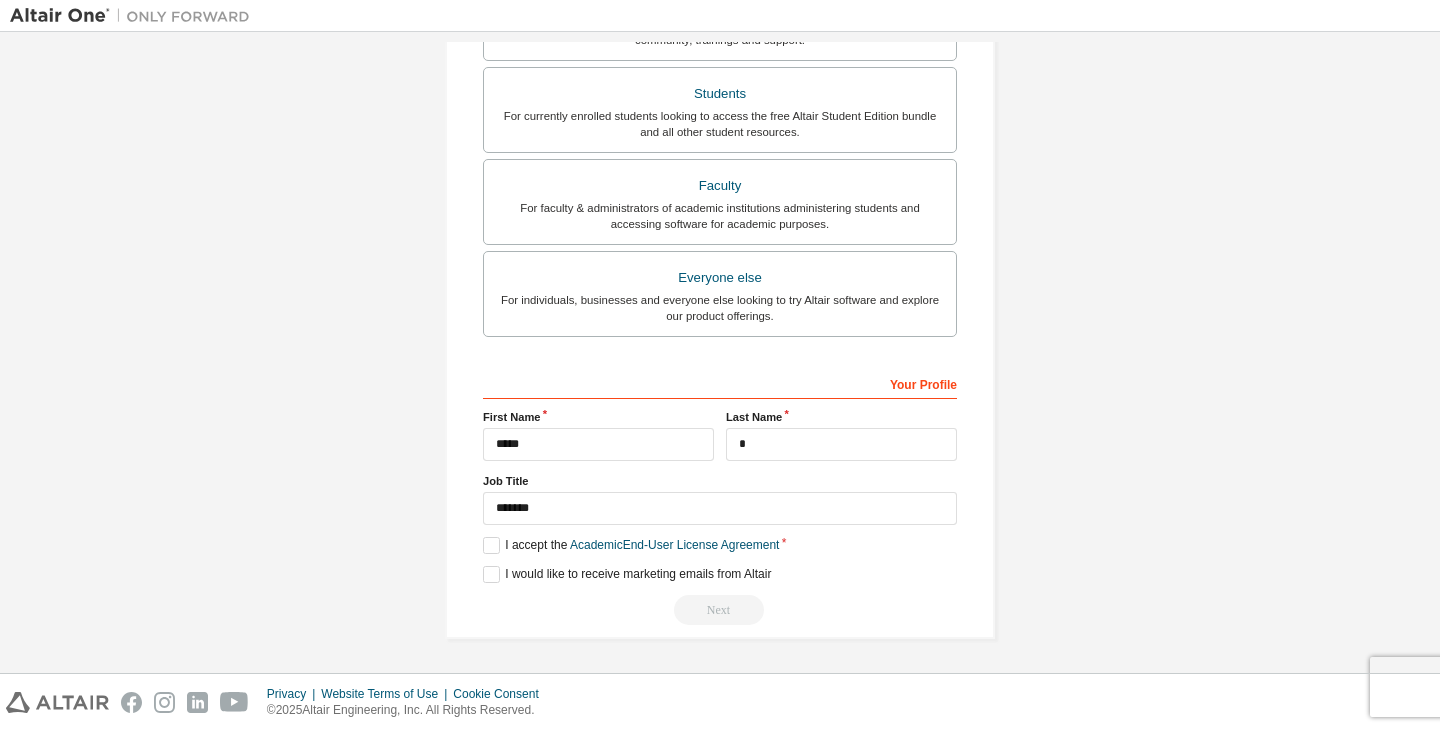 click on "Next" at bounding box center [720, 610] 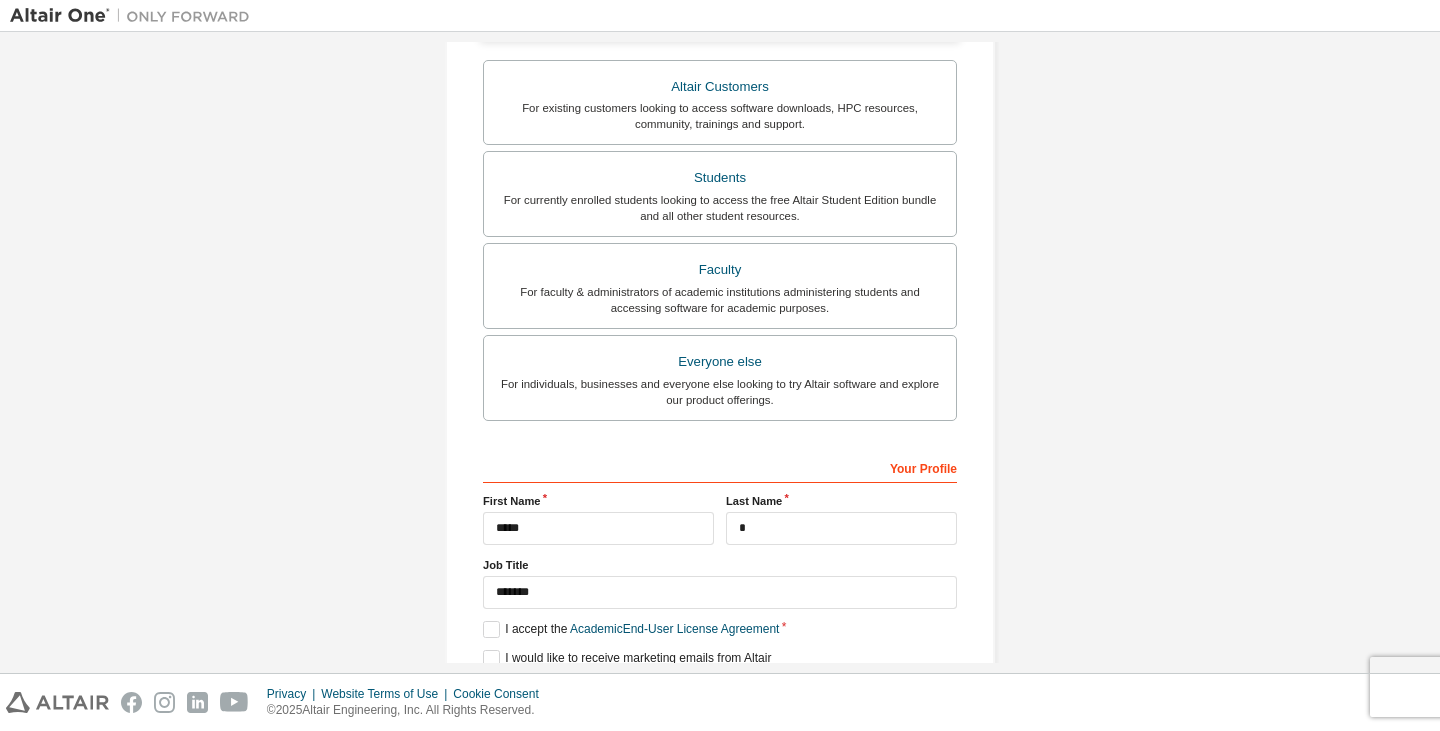 scroll, scrollTop: 490, scrollLeft: 0, axis: vertical 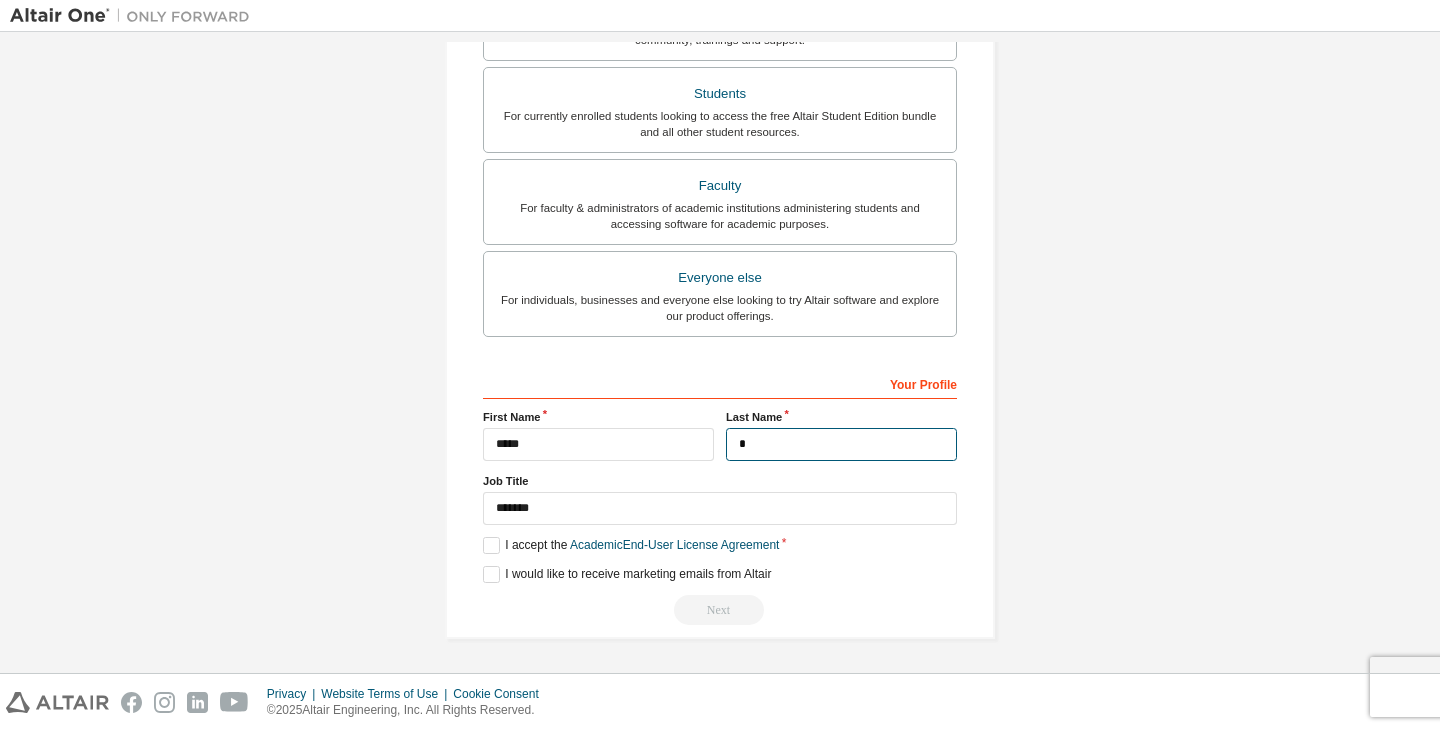 click on "*" at bounding box center [841, 444] 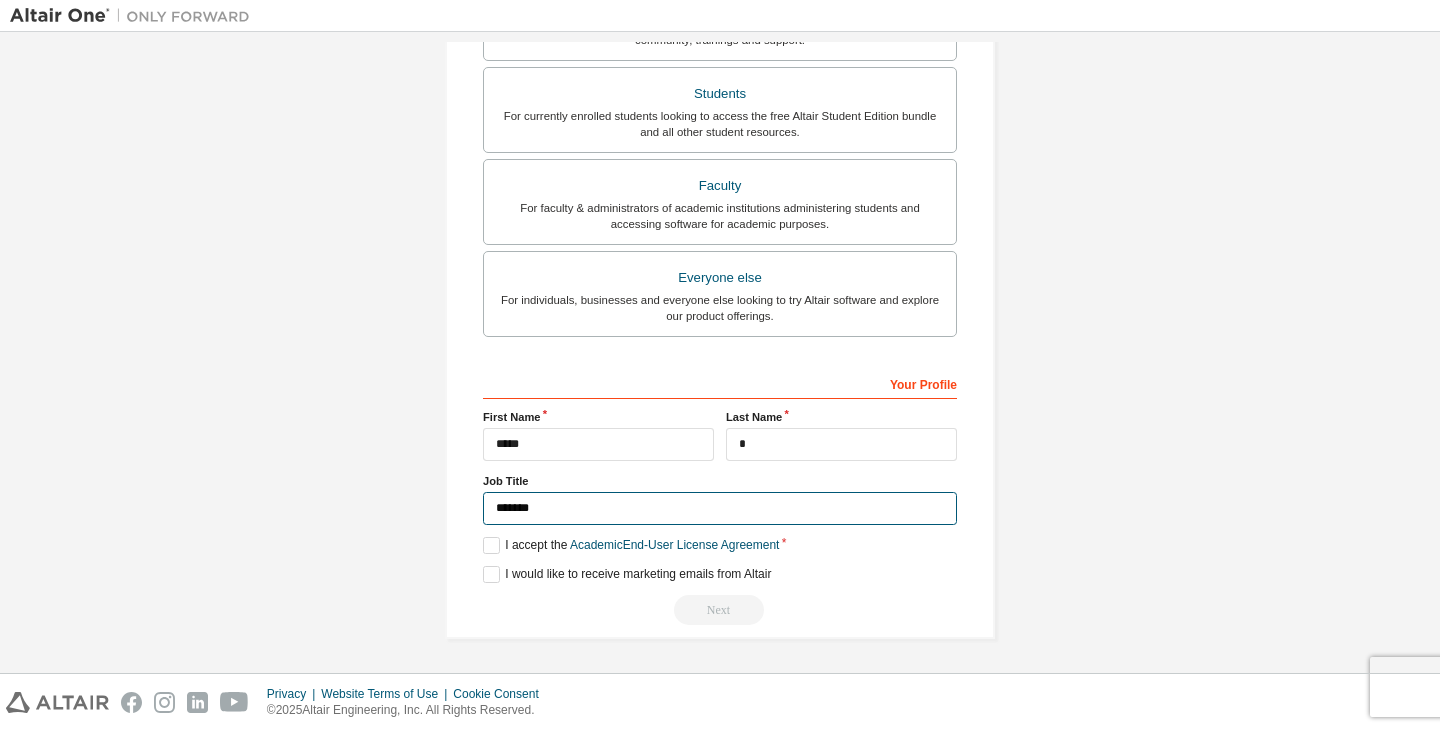 click on "*******" at bounding box center (720, 508) 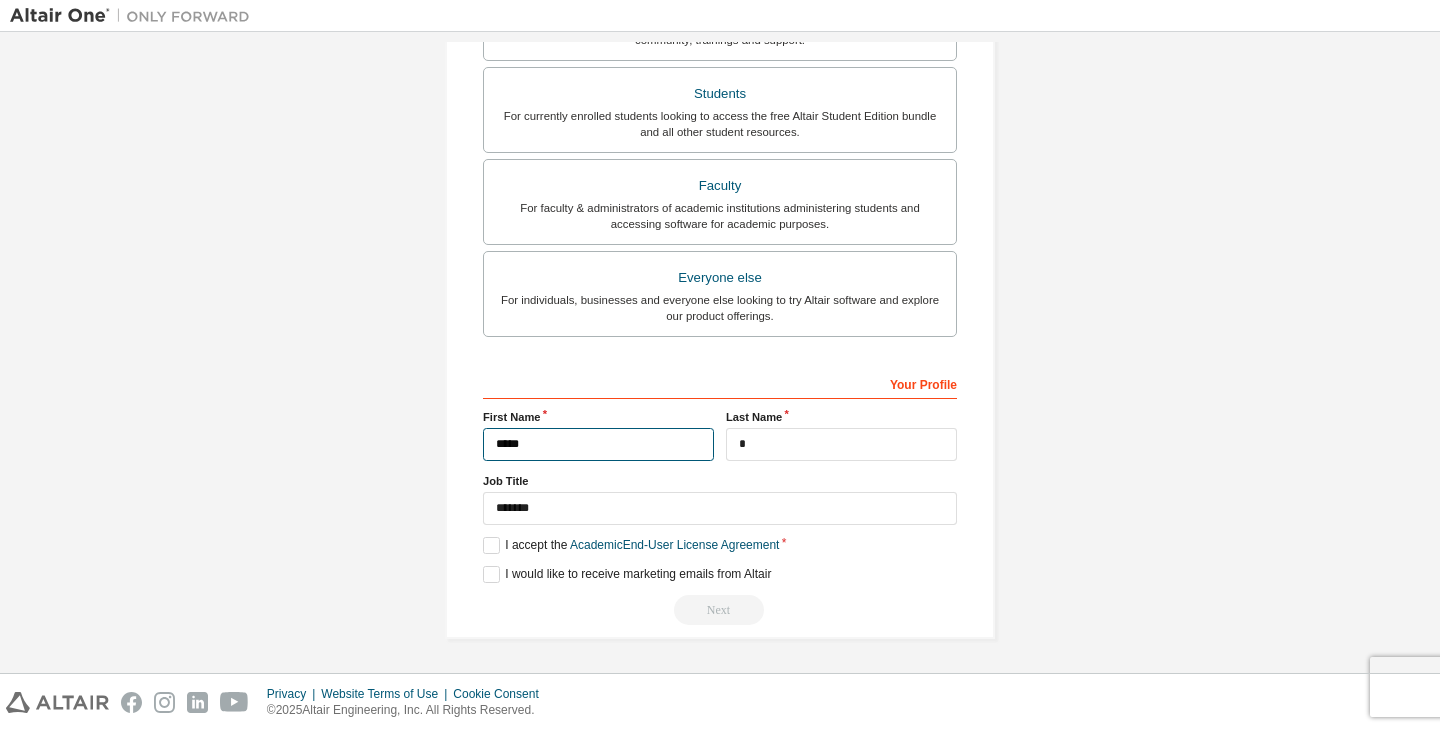 click on "*****" at bounding box center (598, 444) 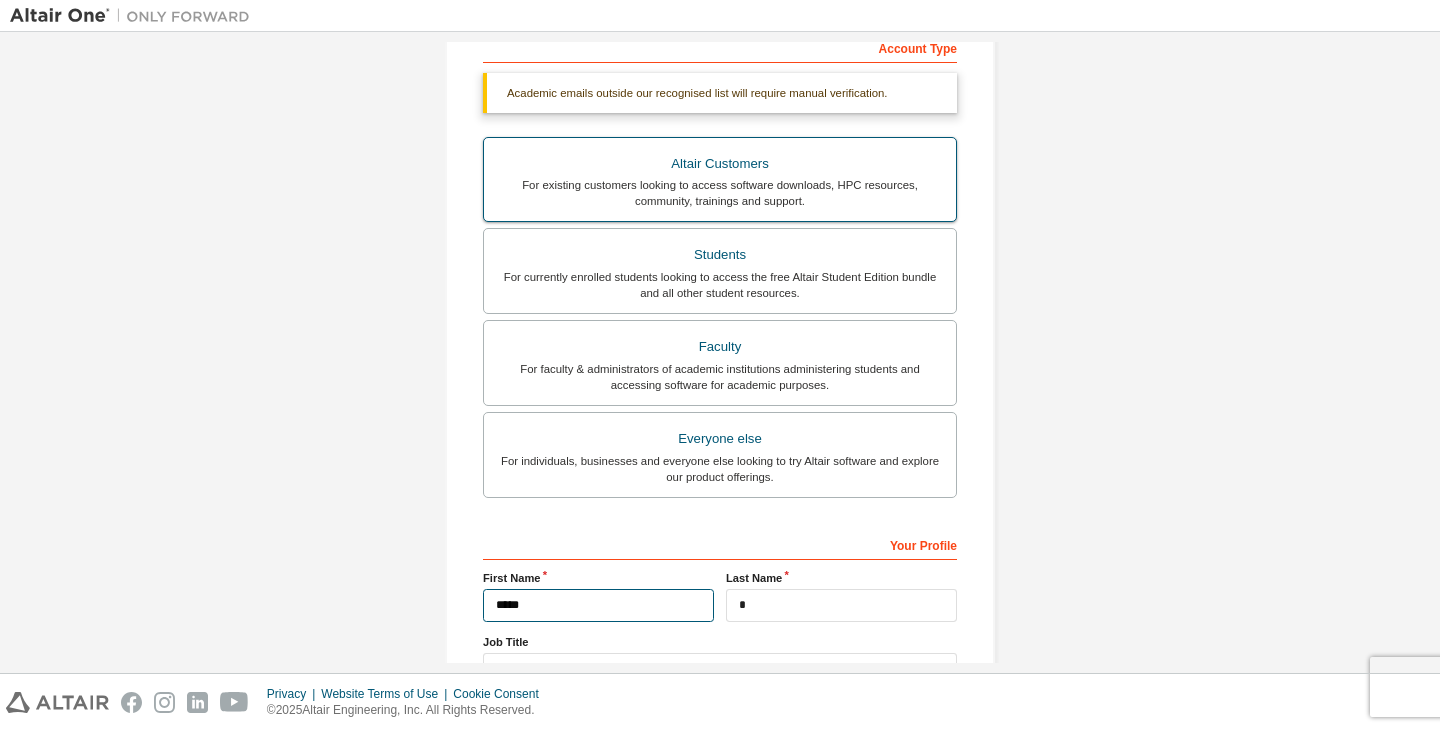 scroll, scrollTop: 0, scrollLeft: 0, axis: both 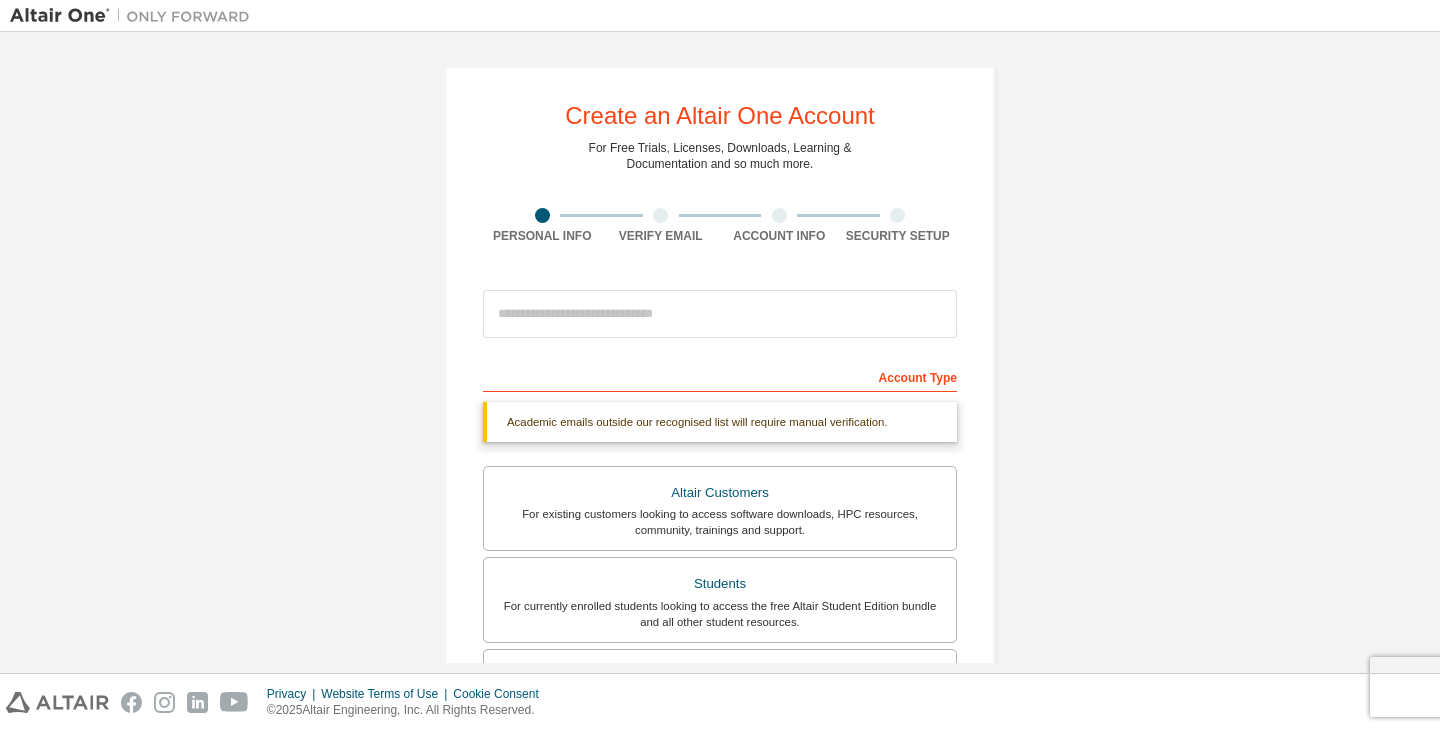 click on "Academic emails outside our recognised list will require manual verification." at bounding box center (720, 422) 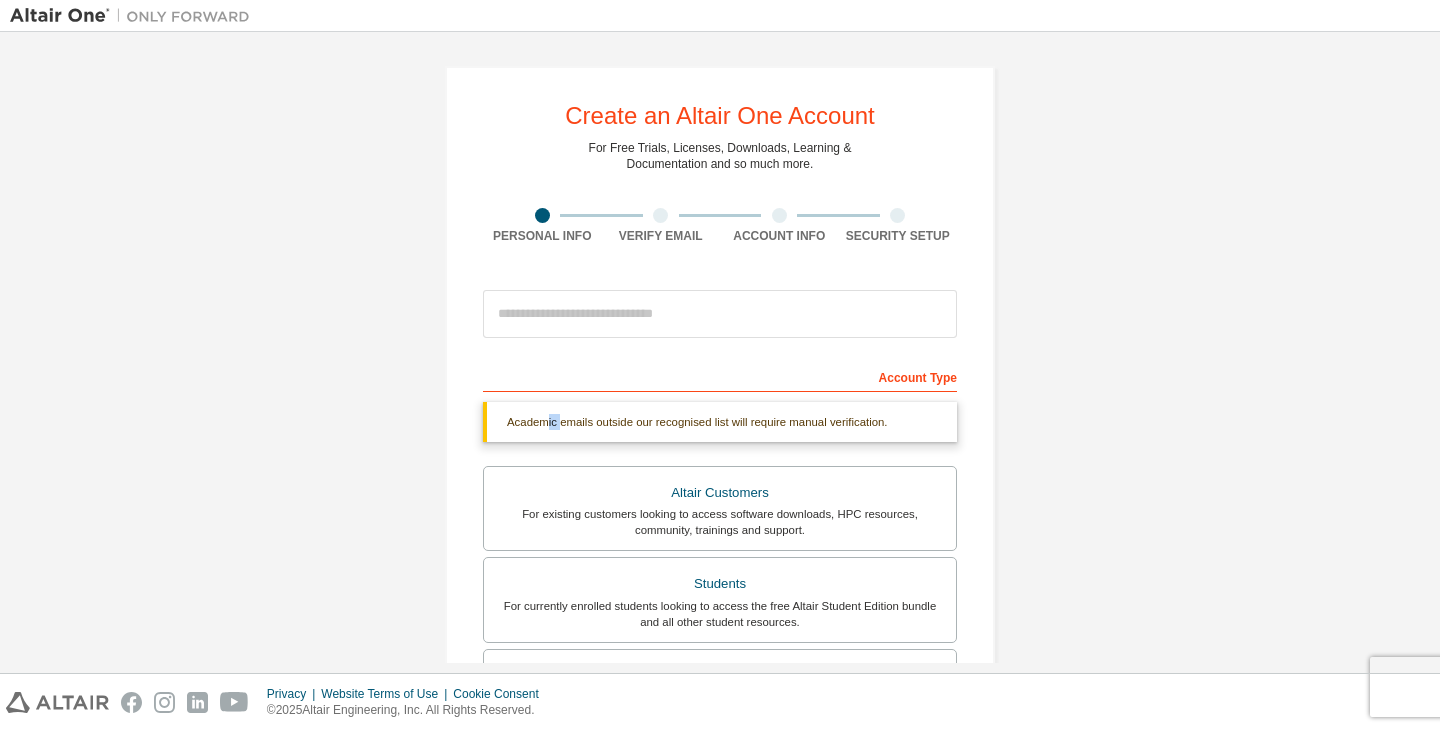 drag, startPoint x: 542, startPoint y: 424, endPoint x: 565, endPoint y: 426, distance: 23.086792 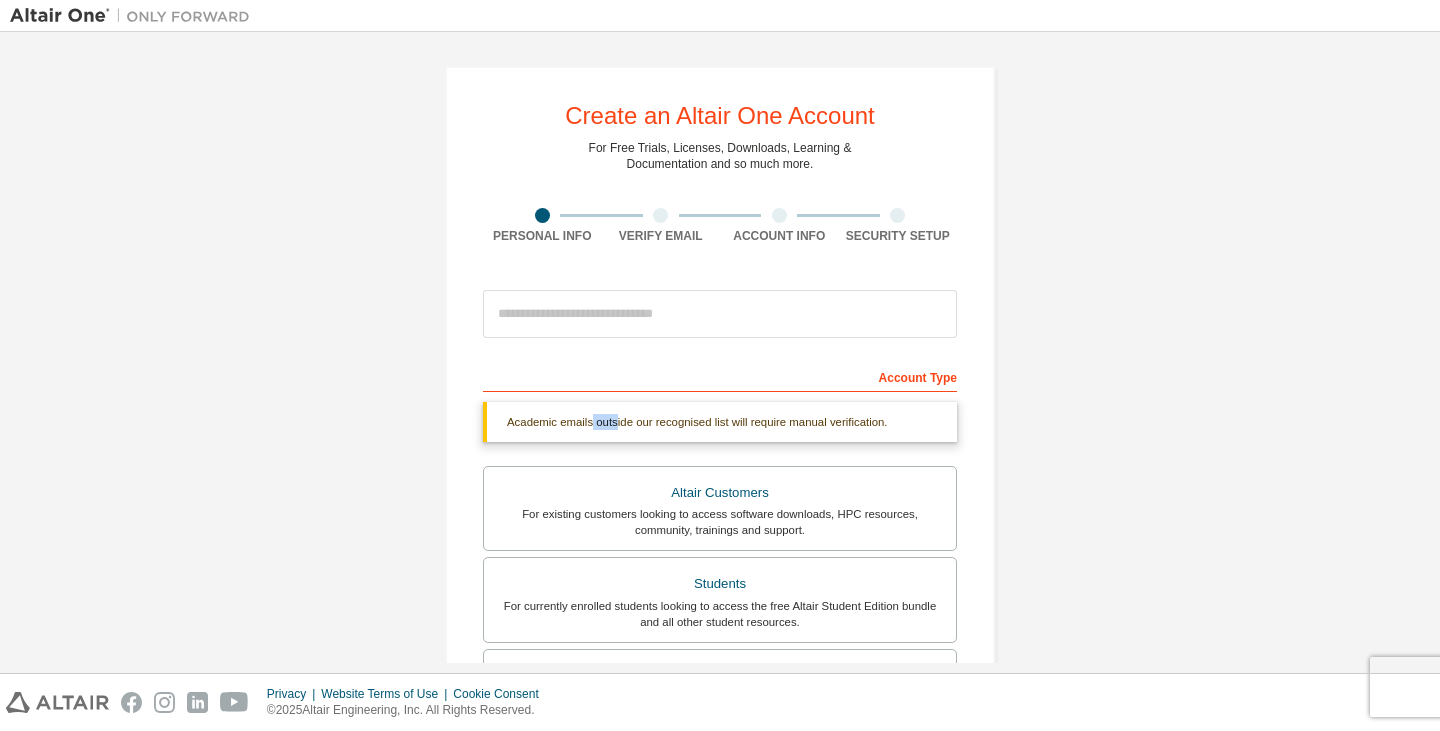 drag, startPoint x: 590, startPoint y: 427, endPoint x: 623, endPoint y: 427, distance: 33 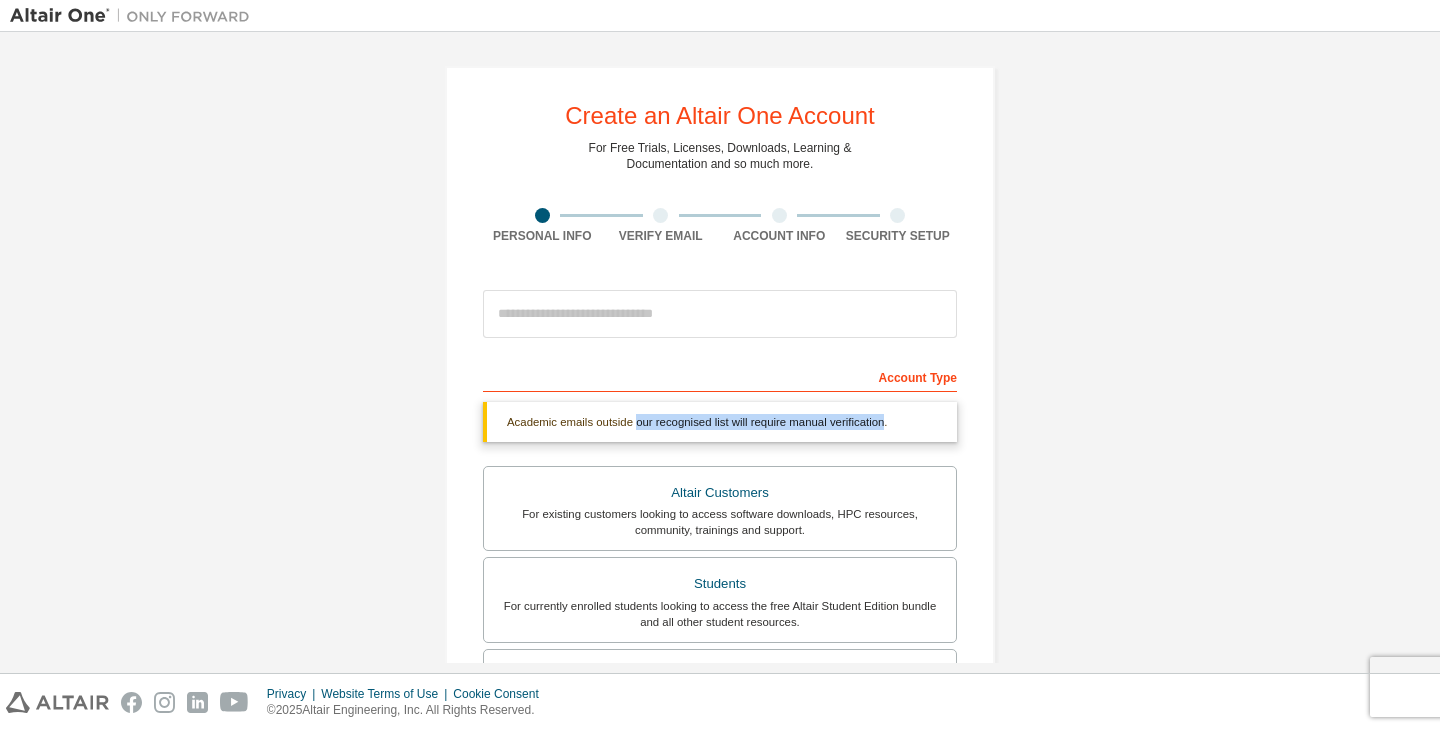 drag, startPoint x: 631, startPoint y: 427, endPoint x: 872, endPoint y: 425, distance: 241.0083 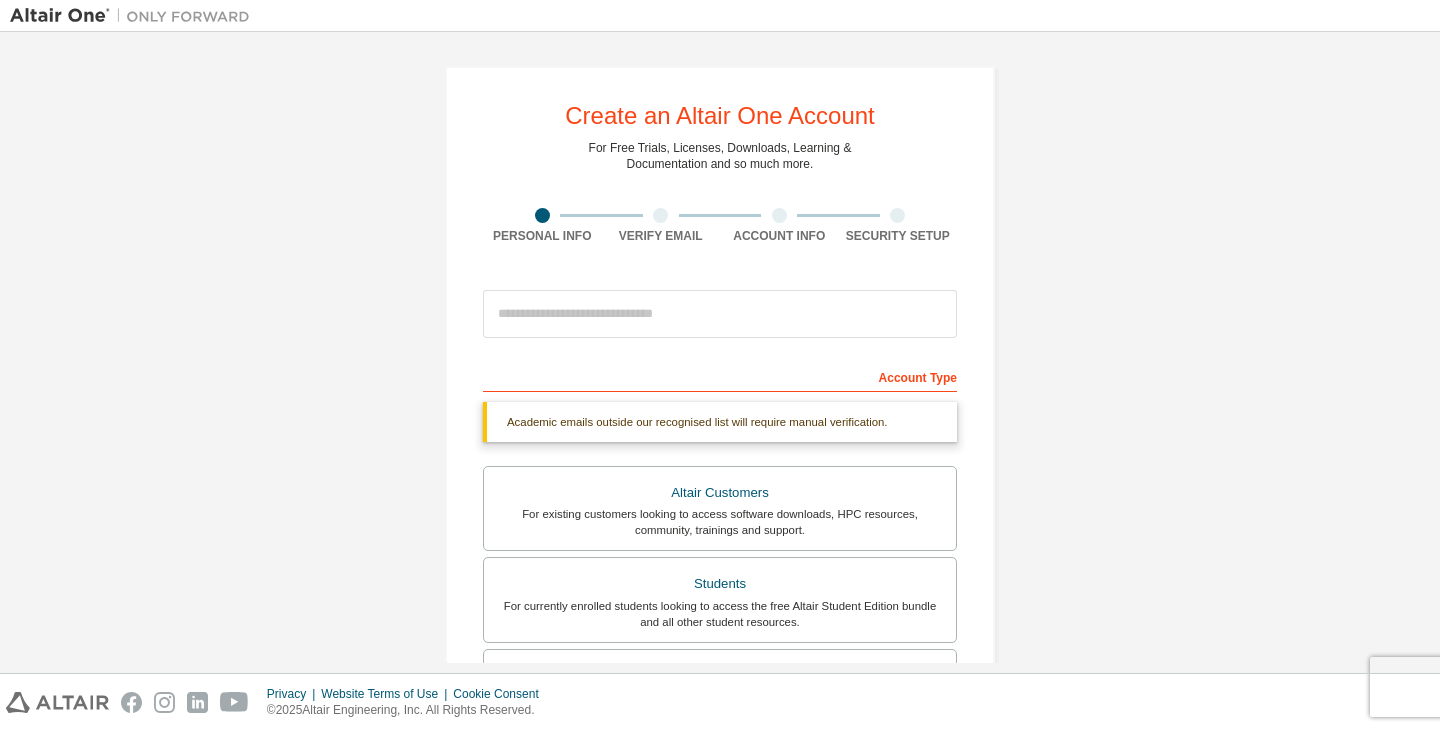 click at bounding box center (720, 314) 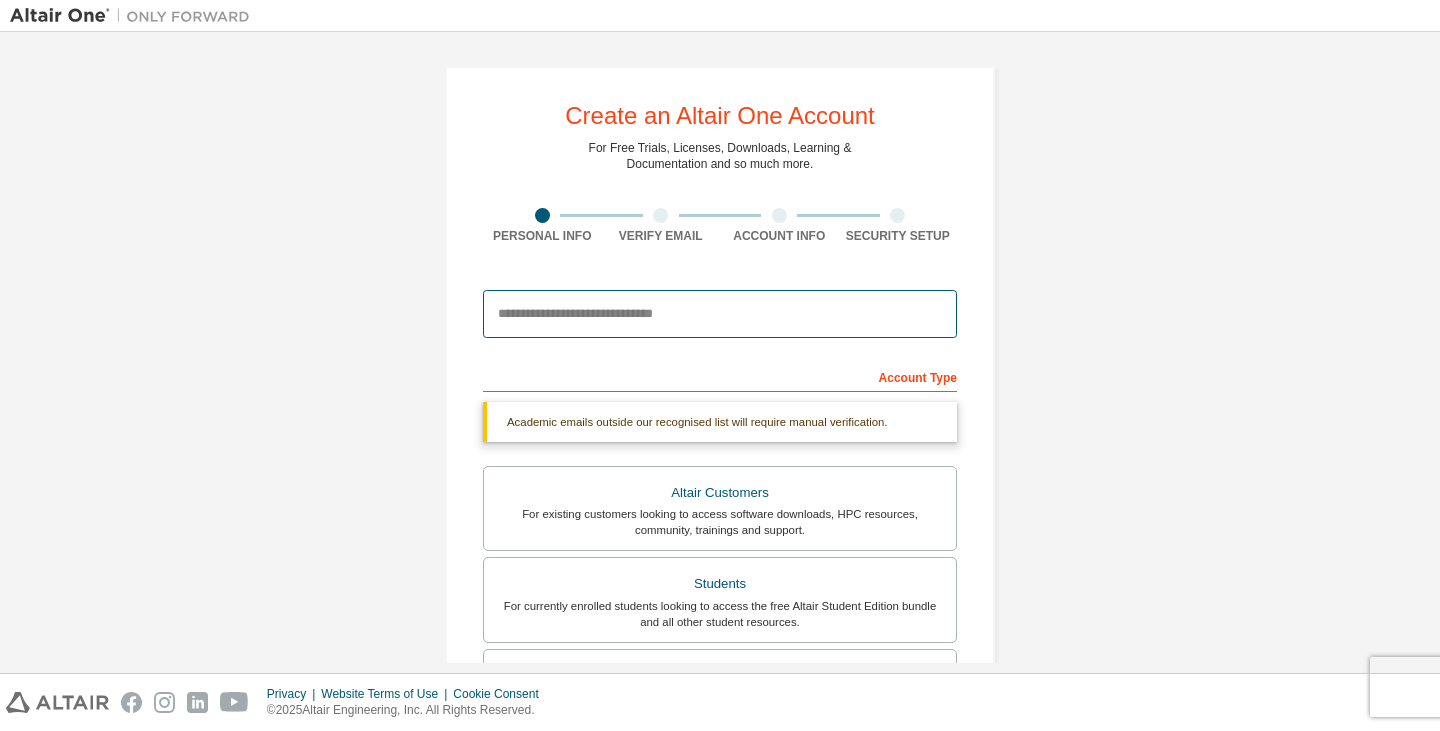 click at bounding box center [720, 314] 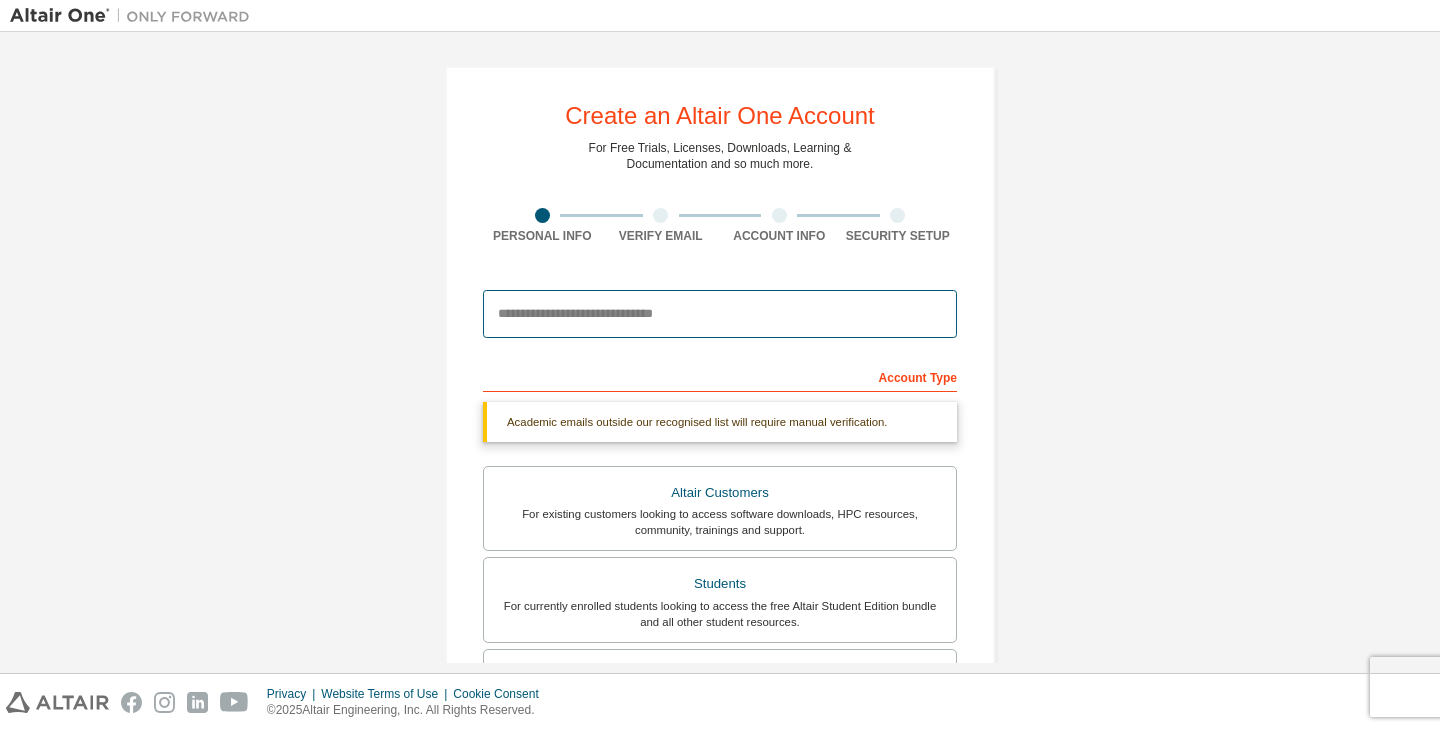 click at bounding box center [720, 314] 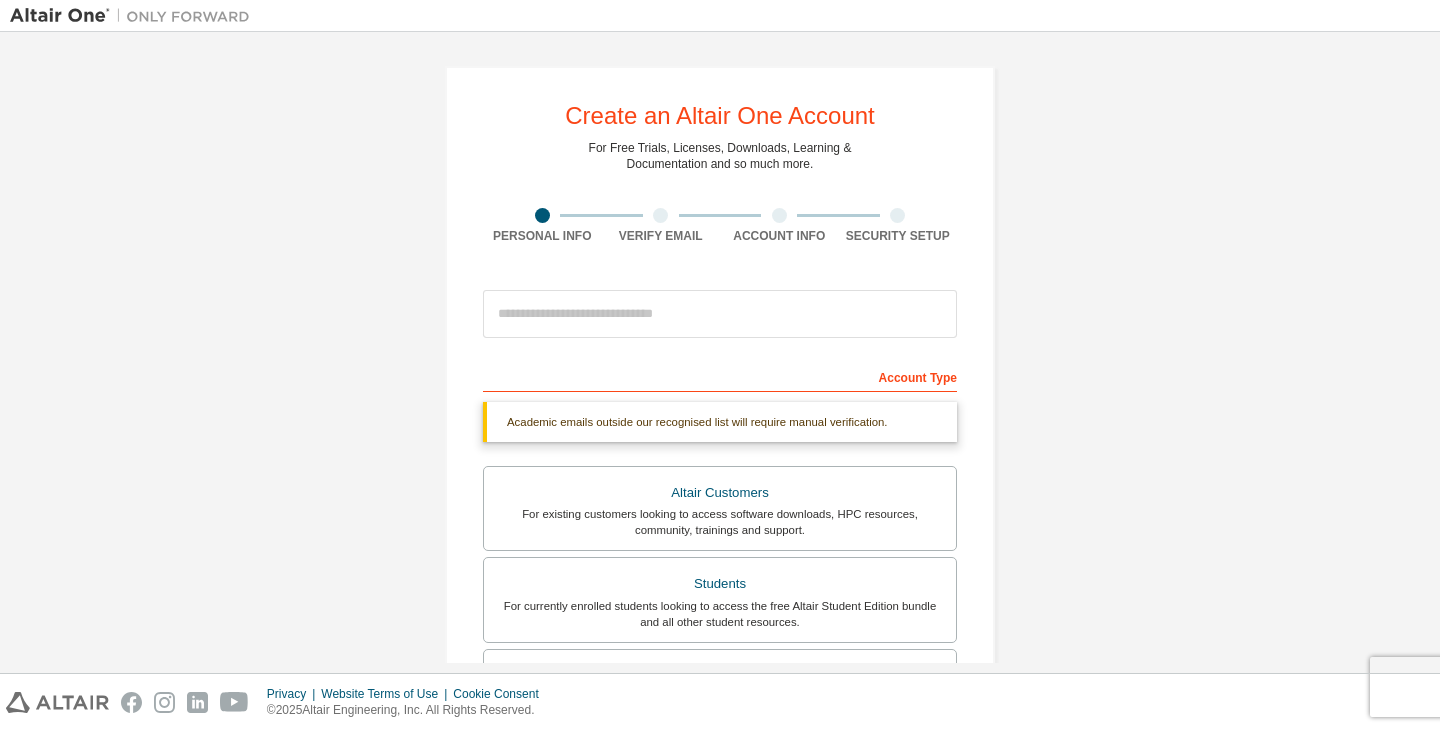 click at bounding box center (720, 314) 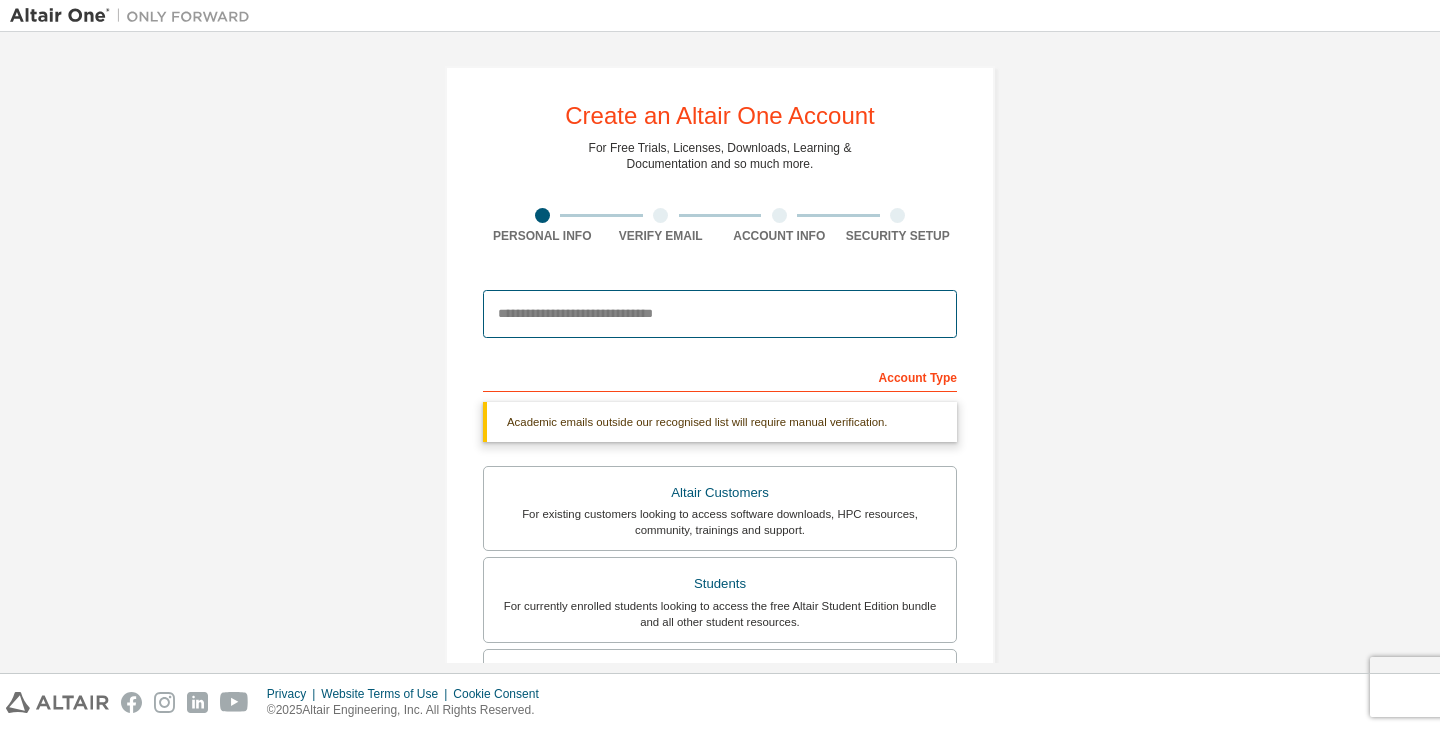 click at bounding box center [720, 314] 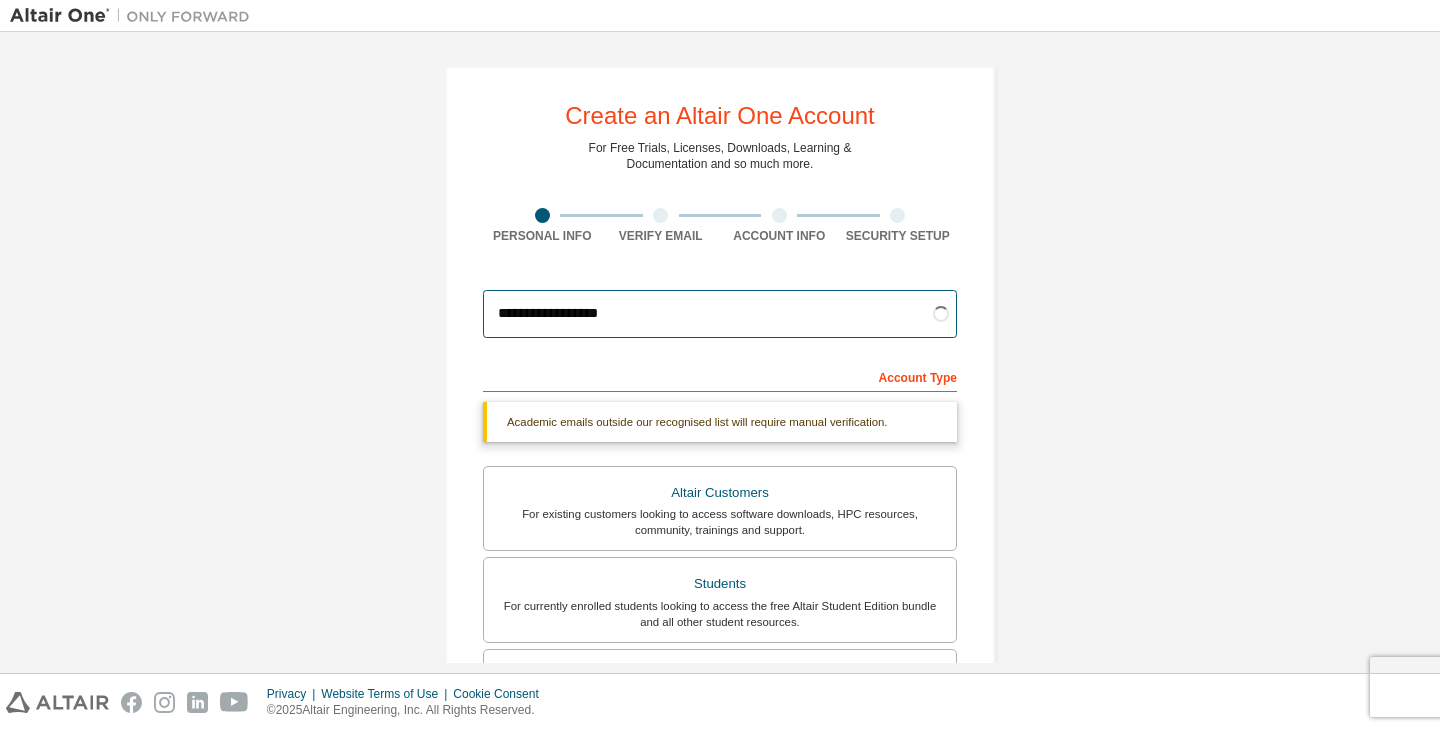 click on "**********" at bounding box center (720, 314) 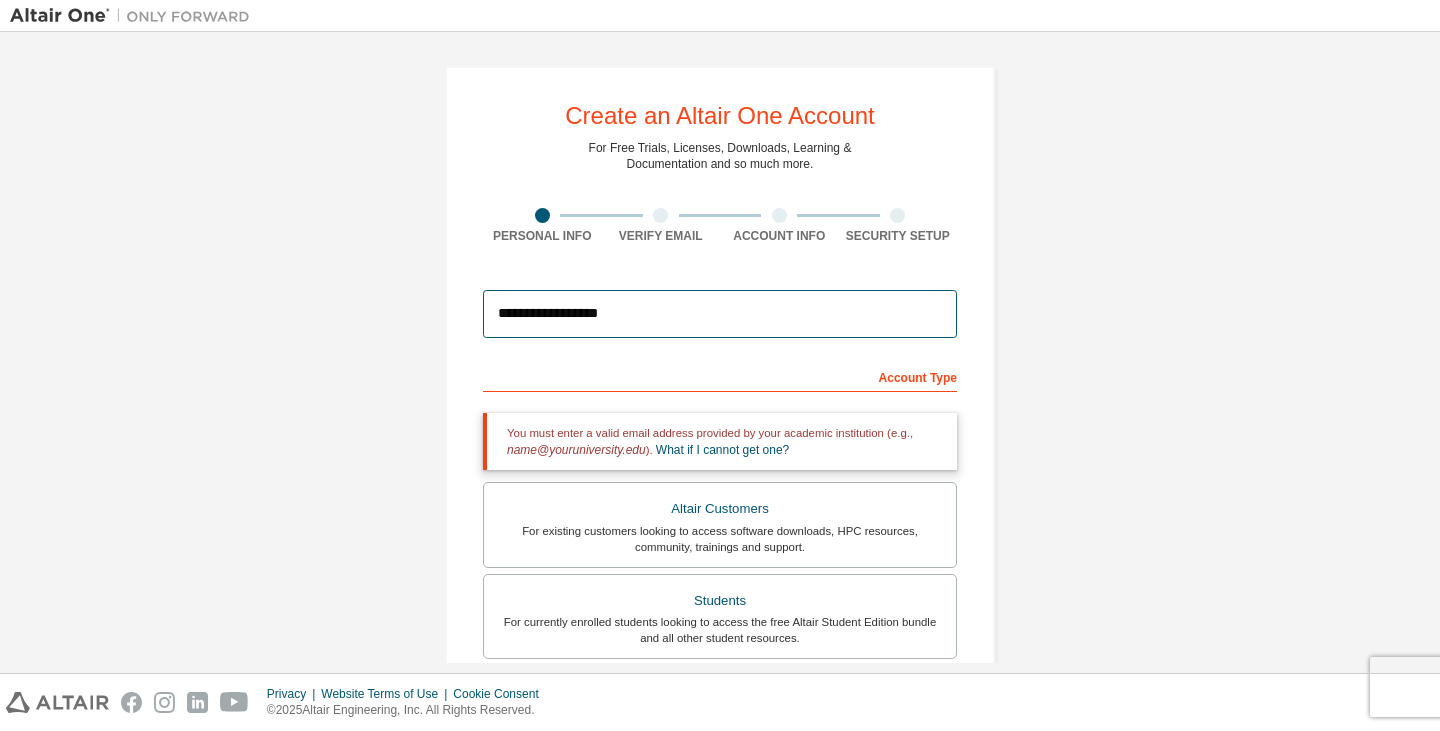 click on "**********" at bounding box center [720, 314] 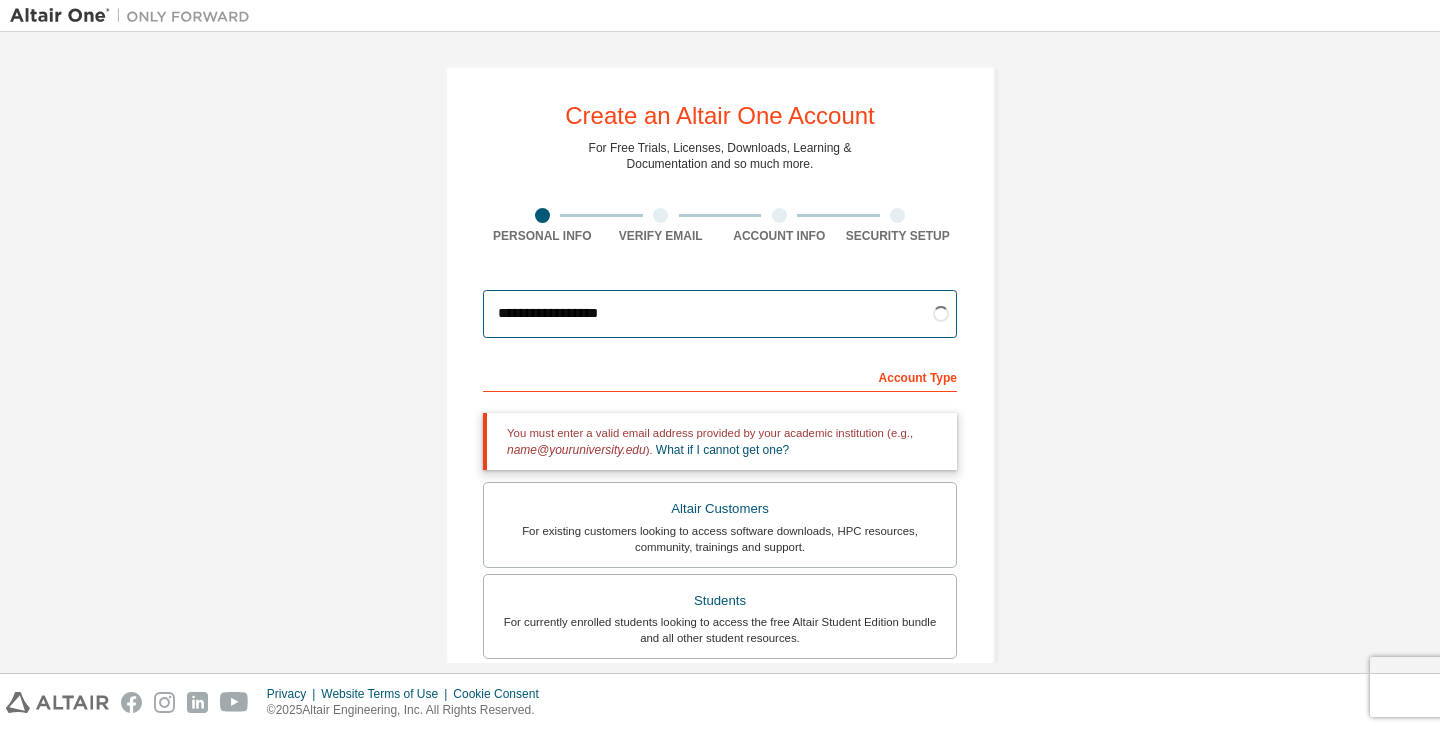 click on "**********" at bounding box center [720, 314] 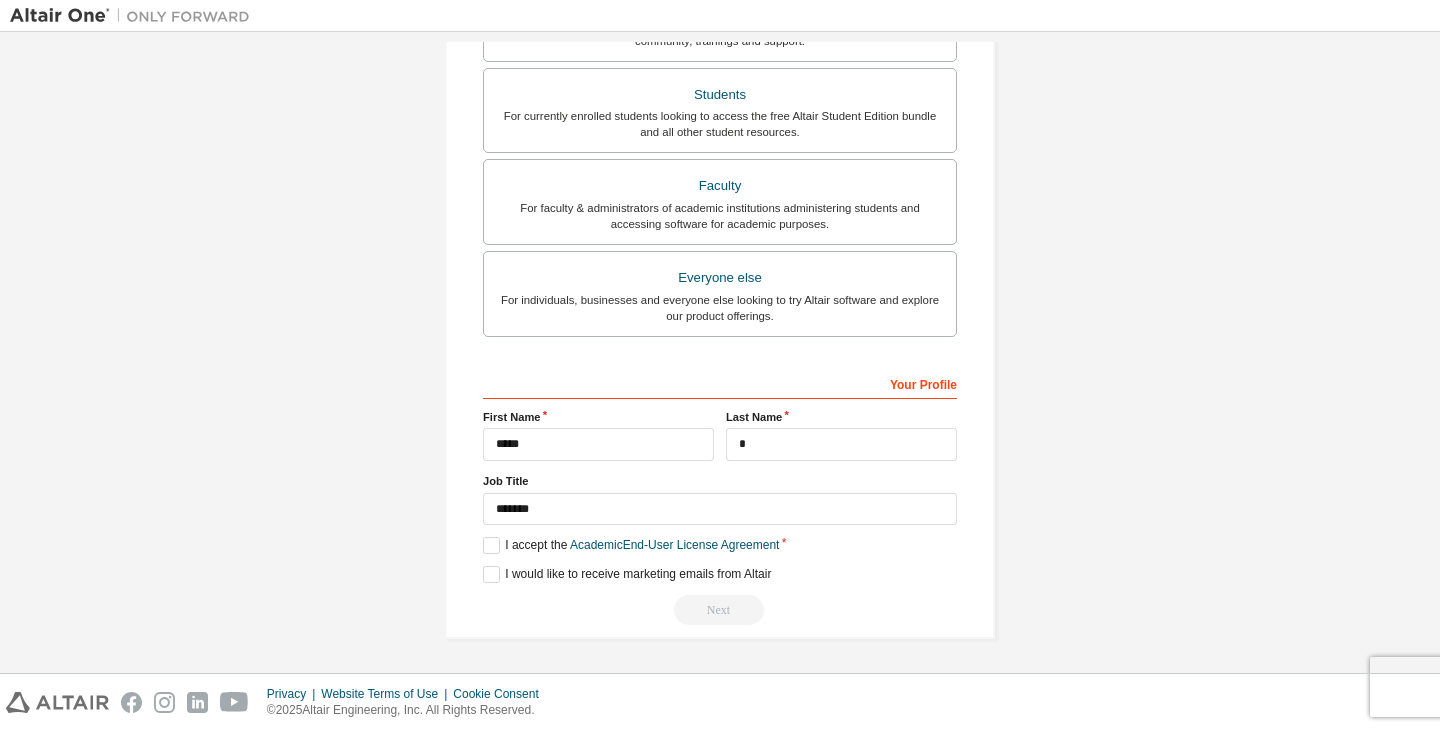 scroll, scrollTop: 507, scrollLeft: 0, axis: vertical 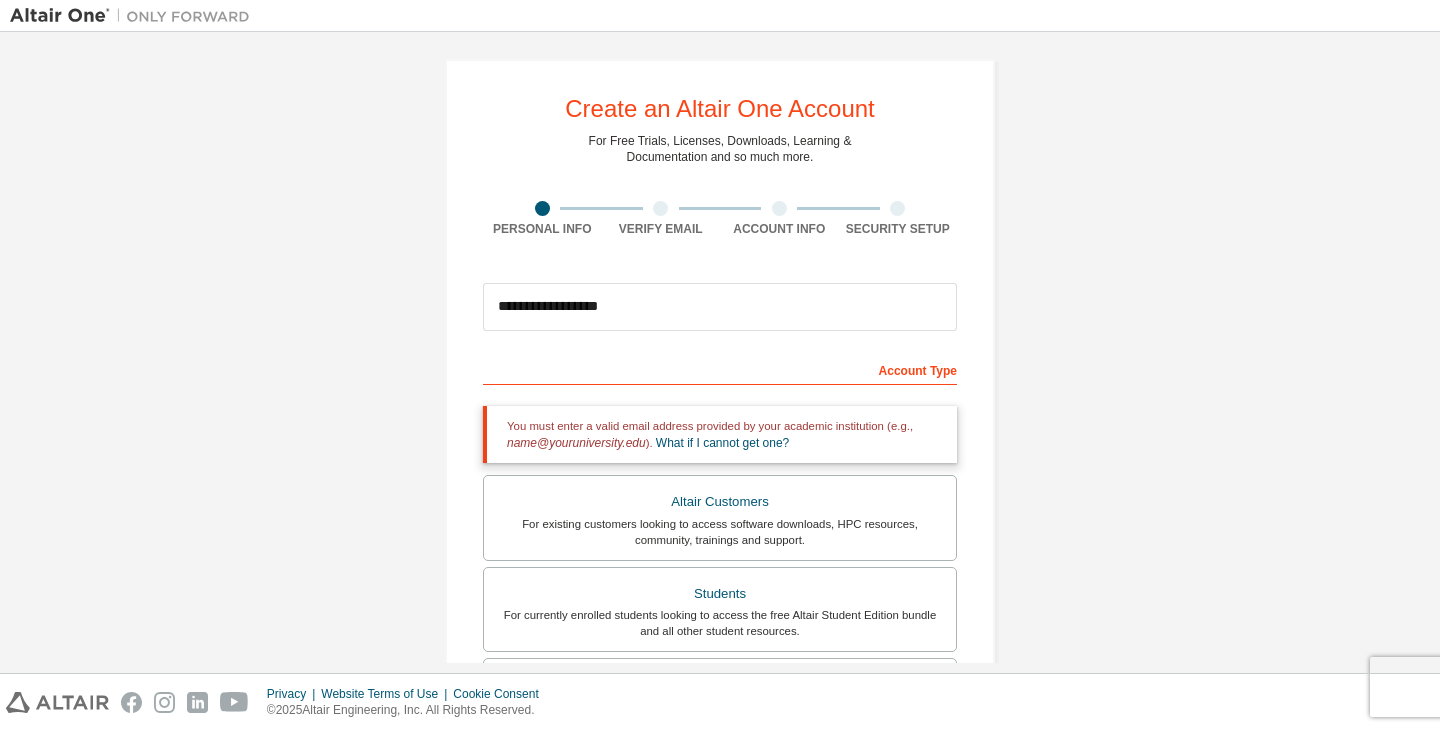 click on "Account Type" at bounding box center [720, 369] 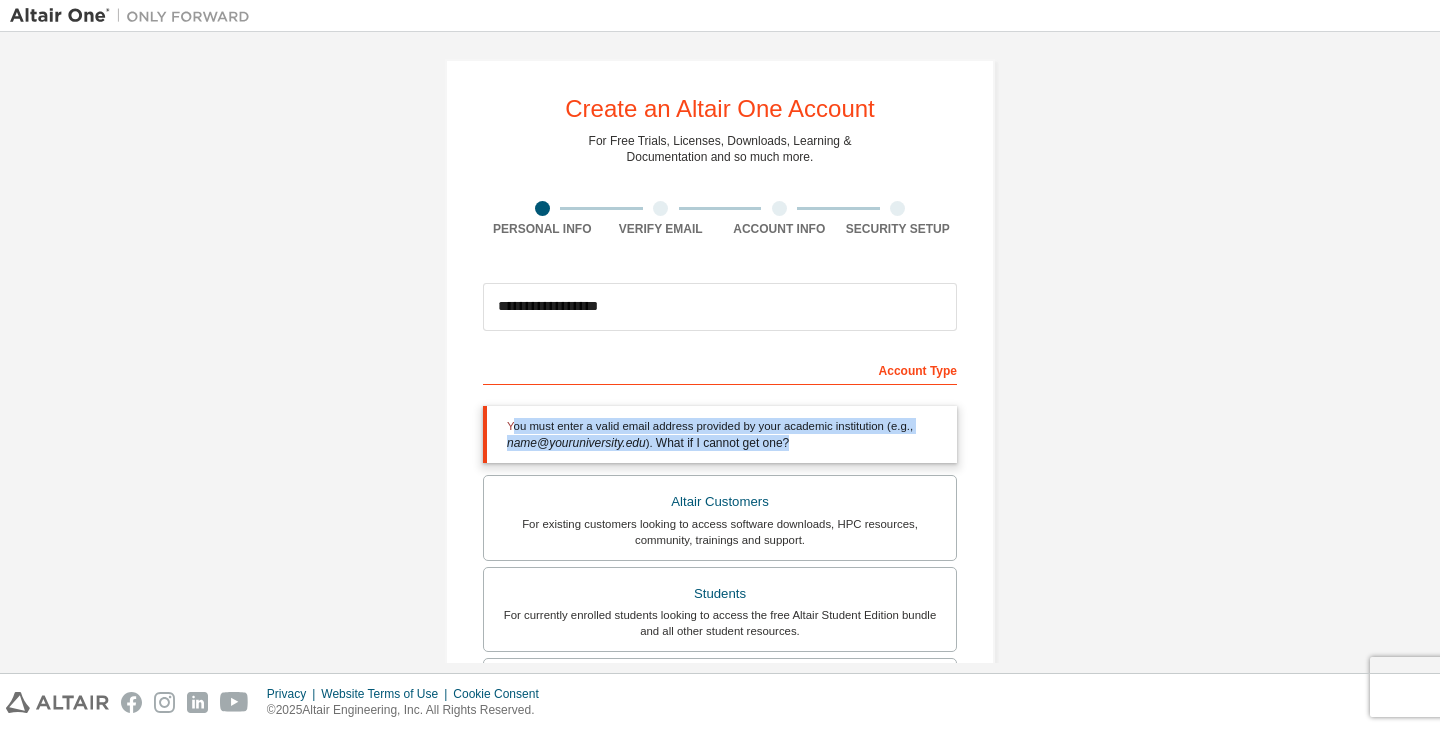 drag, startPoint x: 509, startPoint y: 434, endPoint x: 879, endPoint y: 437, distance: 370.01218 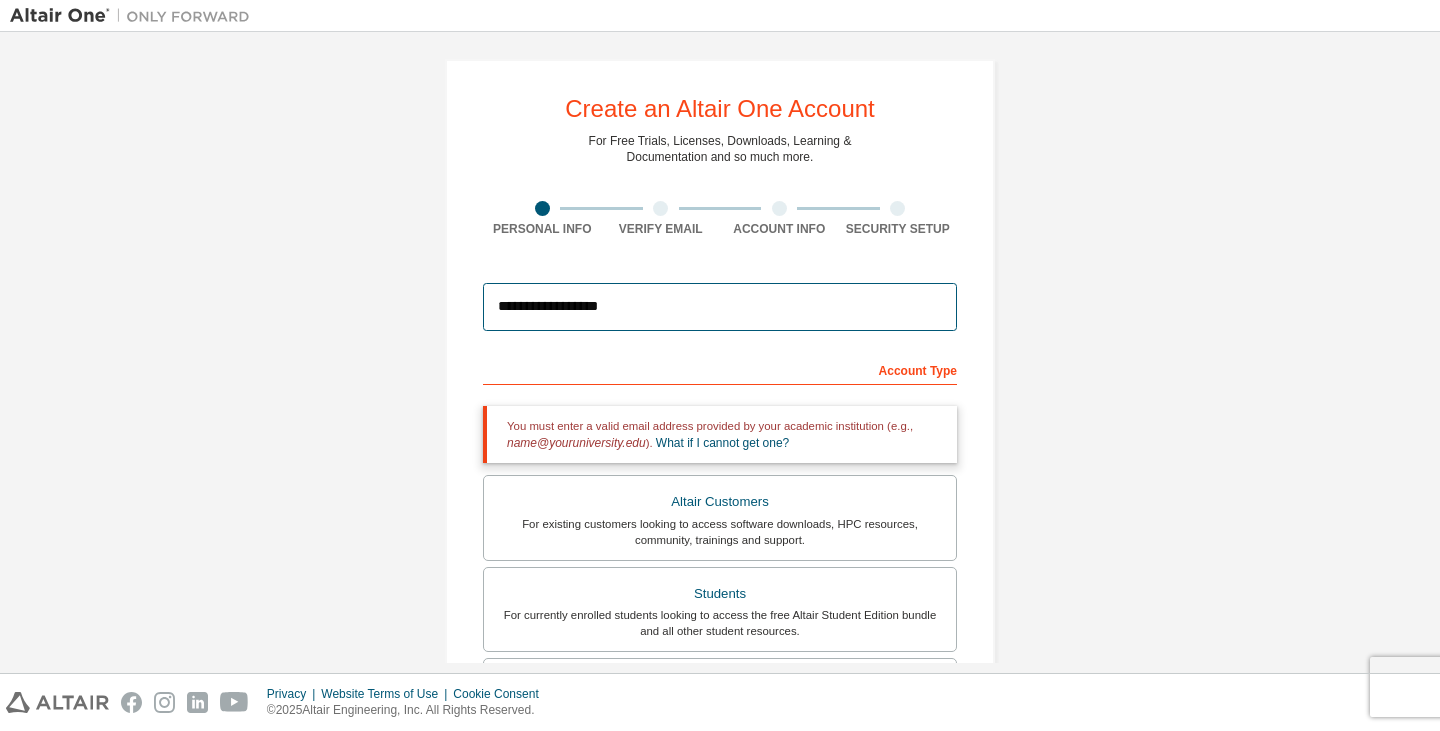 click on "**********" at bounding box center [720, 307] 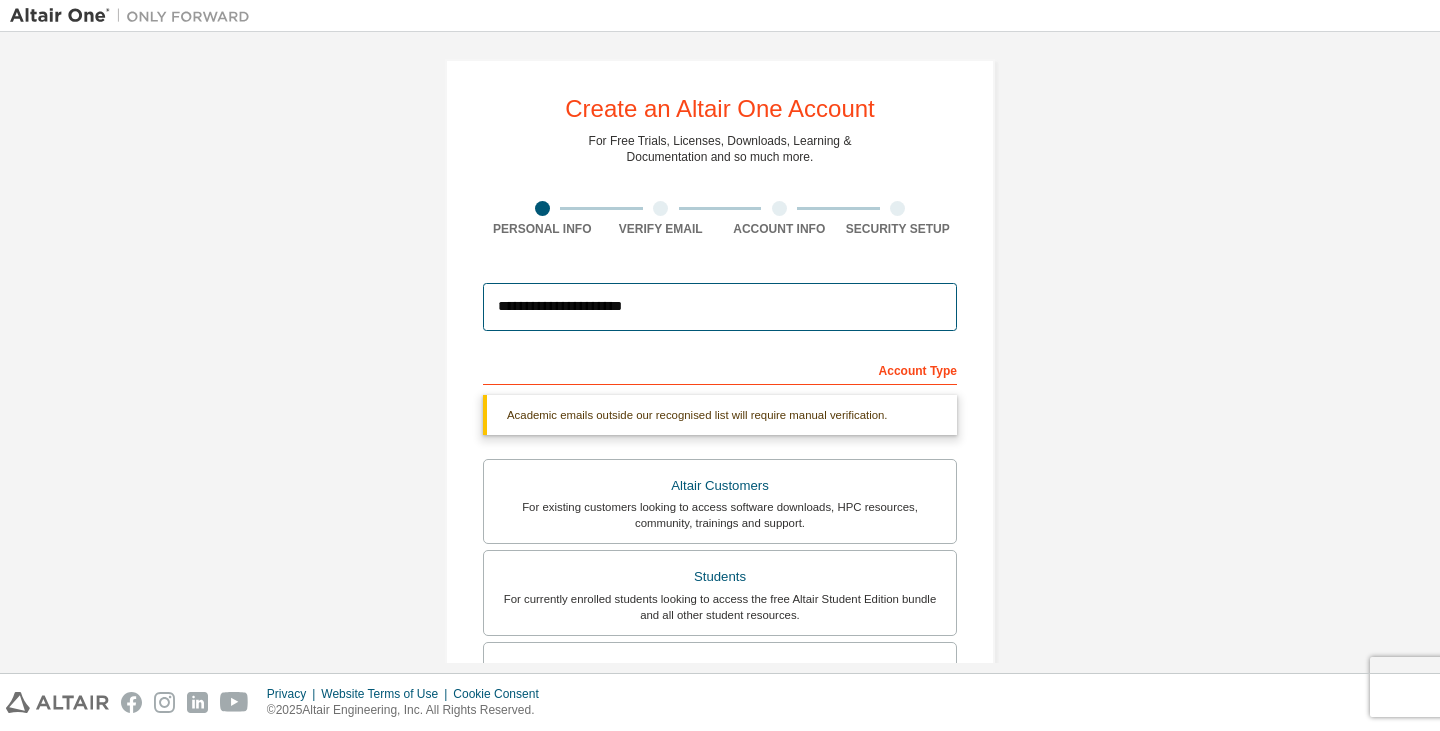 type on "**********" 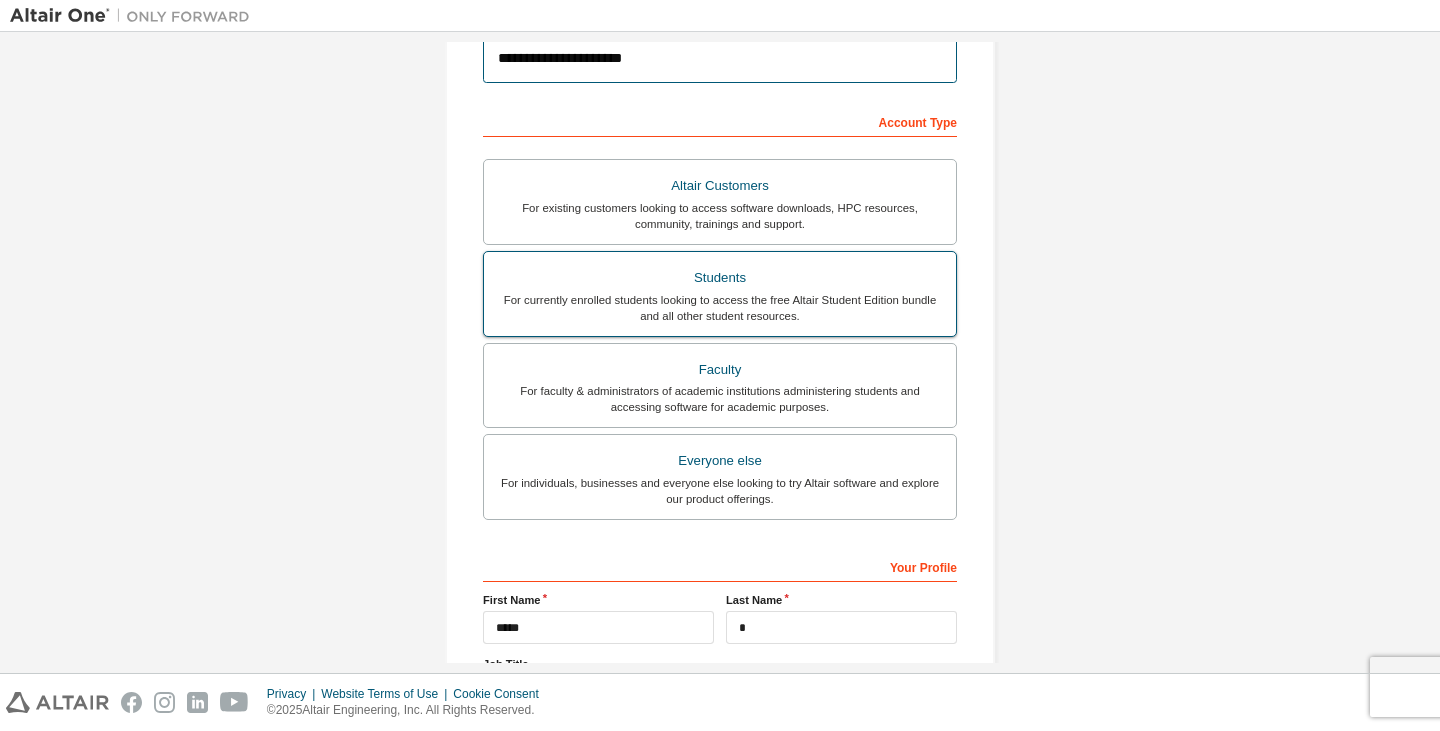 scroll, scrollTop: 438, scrollLeft: 0, axis: vertical 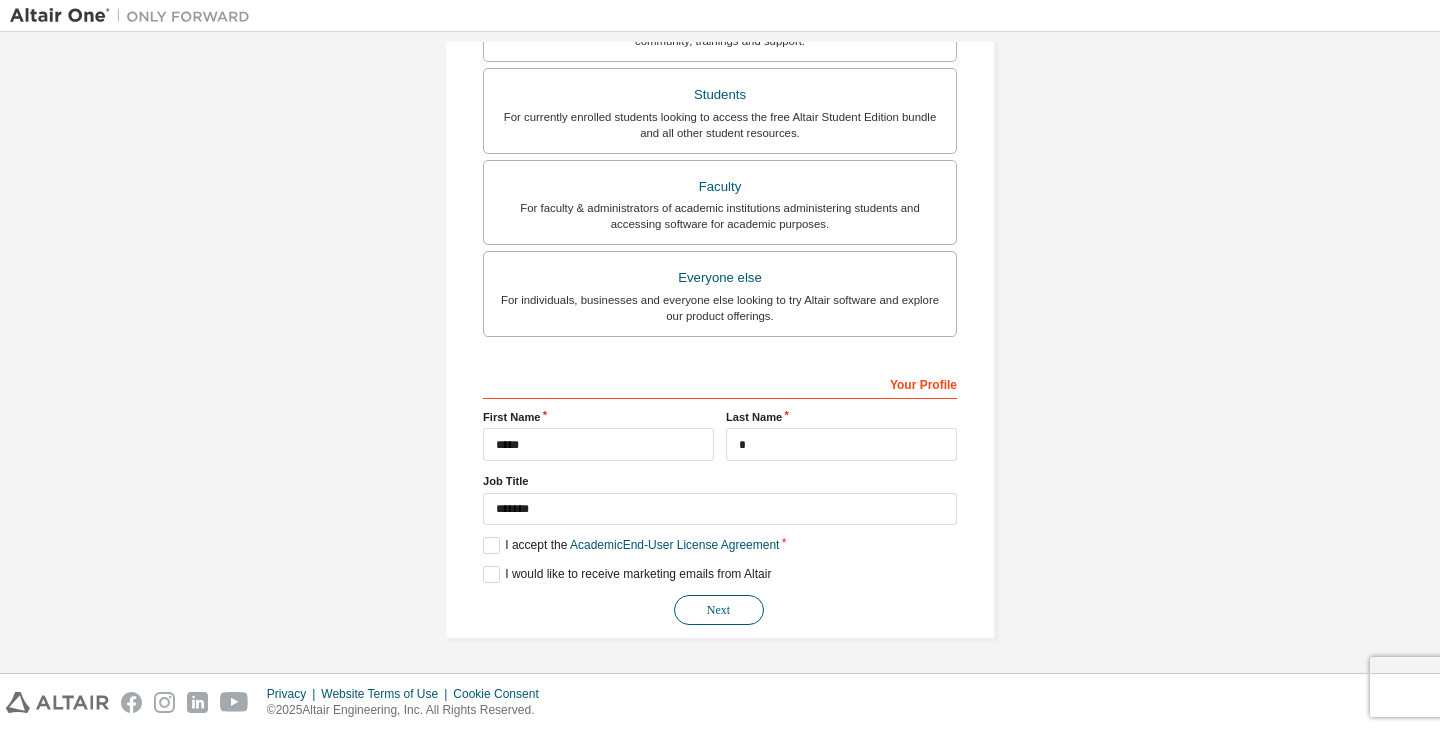 click on "Next" at bounding box center [719, 610] 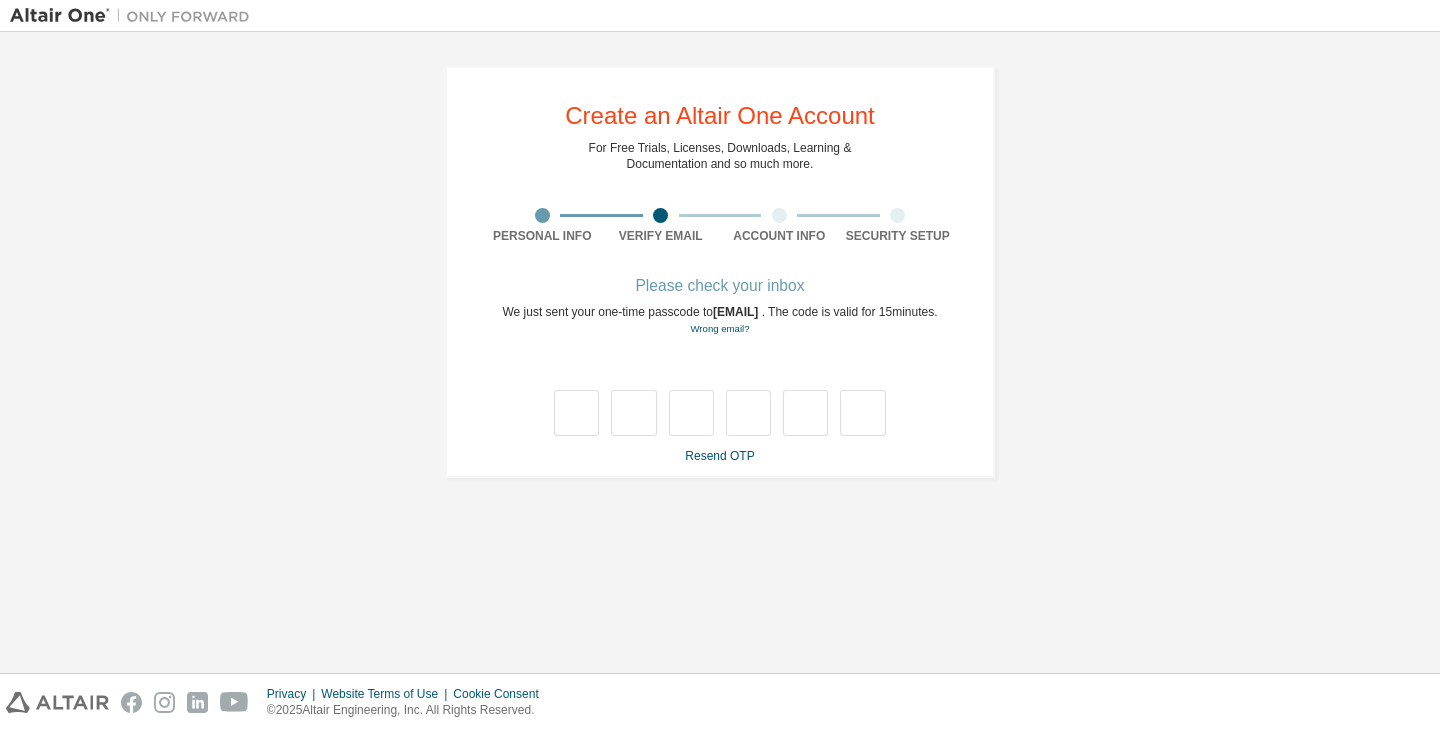 scroll, scrollTop: 0, scrollLeft: 0, axis: both 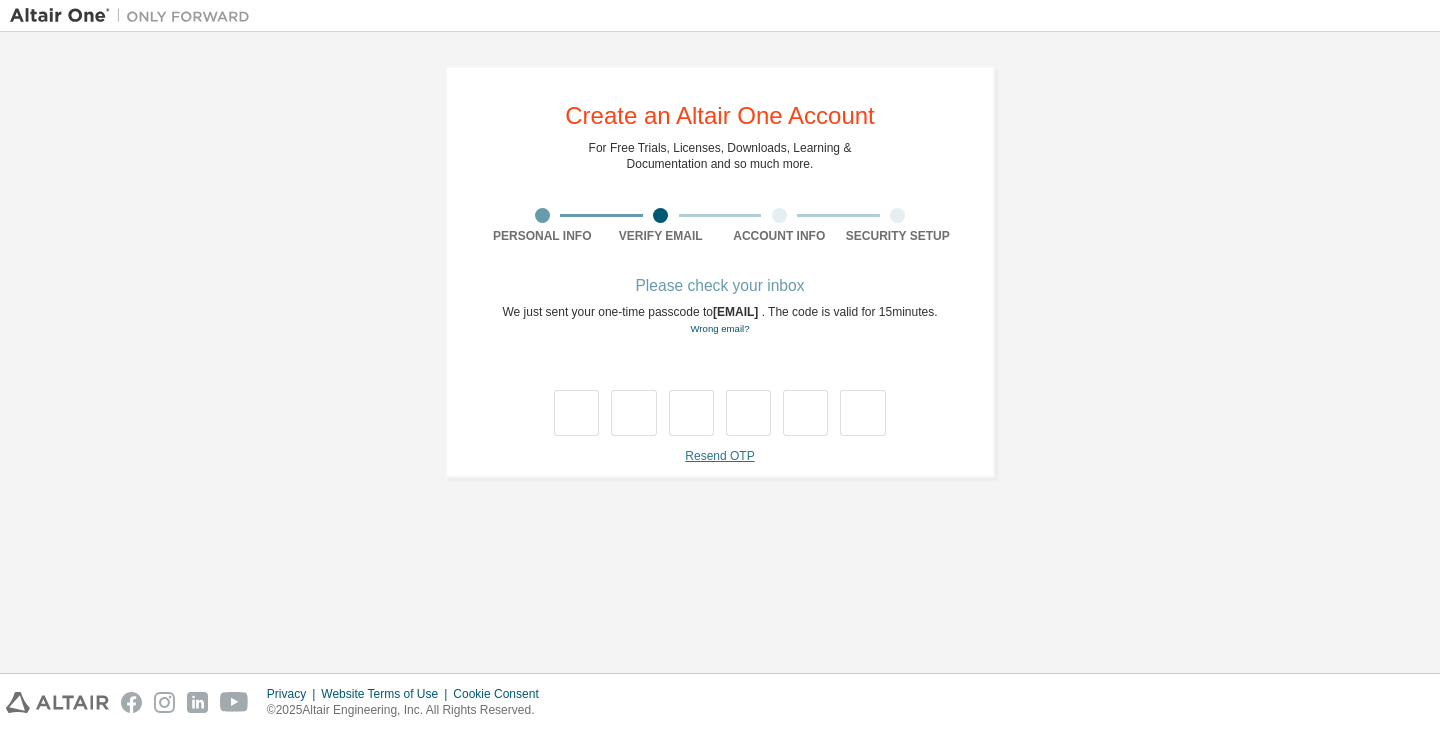 click on "Resend OTP" at bounding box center (719, 456) 